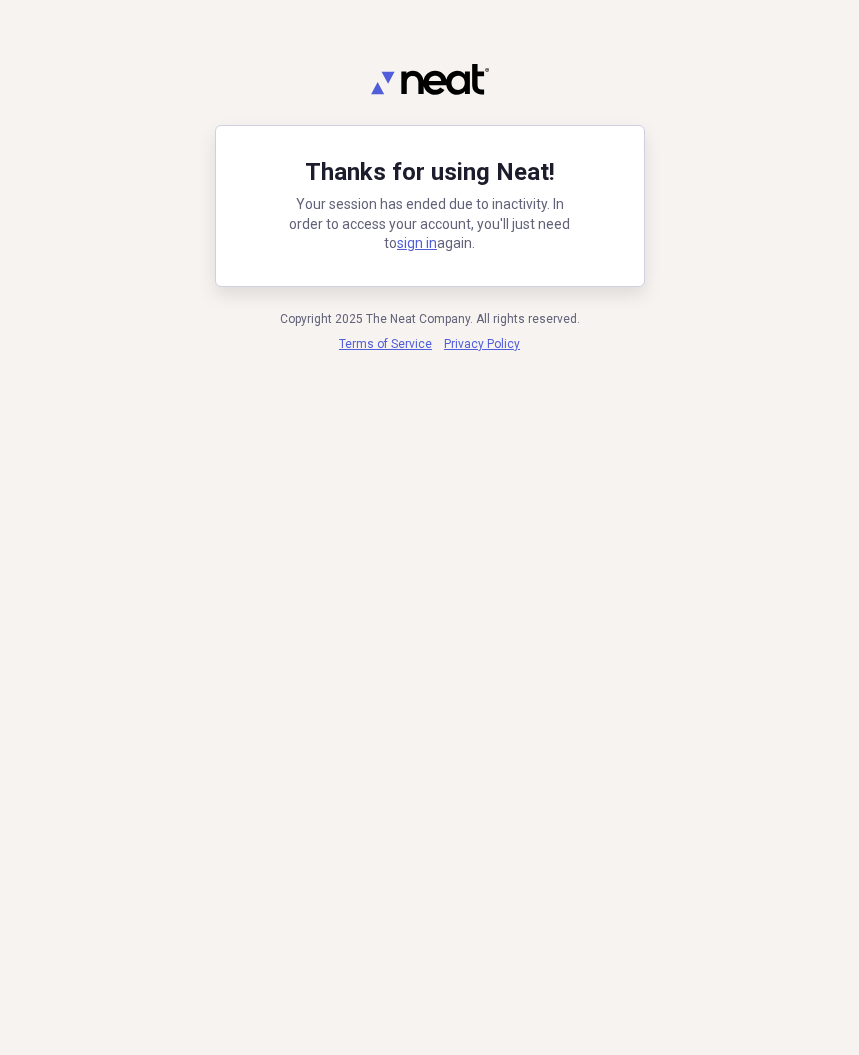 scroll, scrollTop: 0, scrollLeft: 0, axis: both 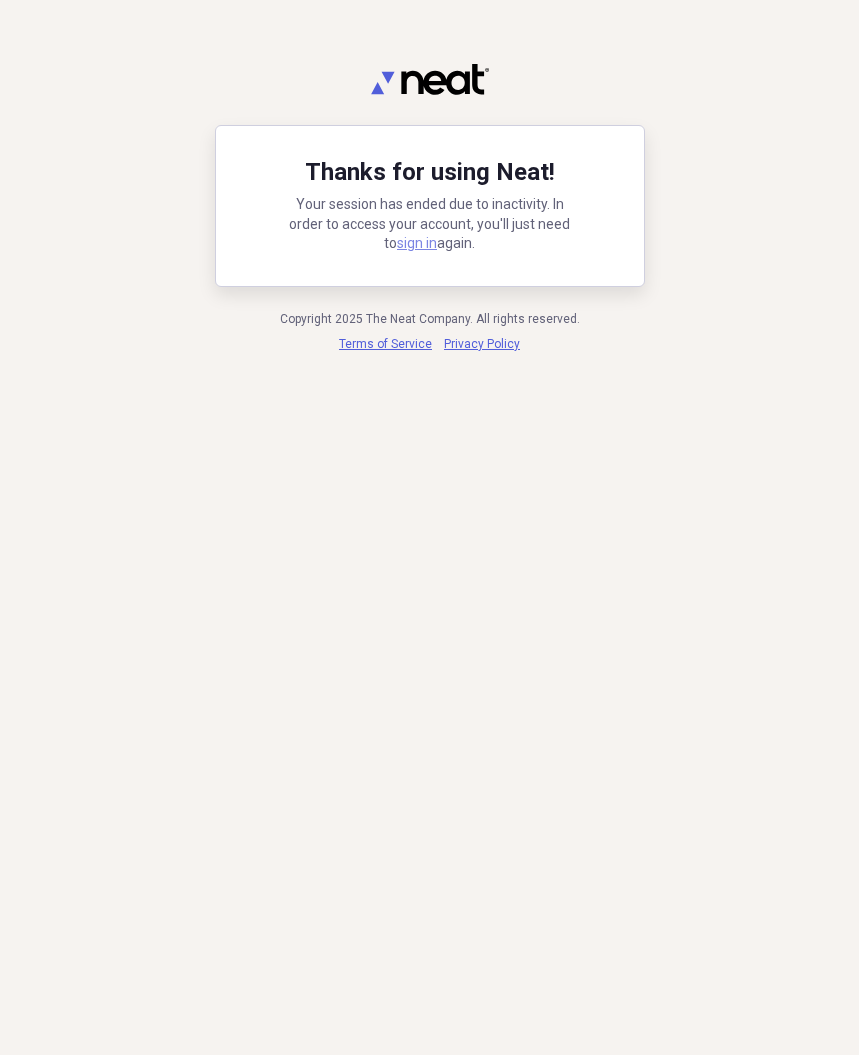 click on "sign in" at bounding box center [417, 243] 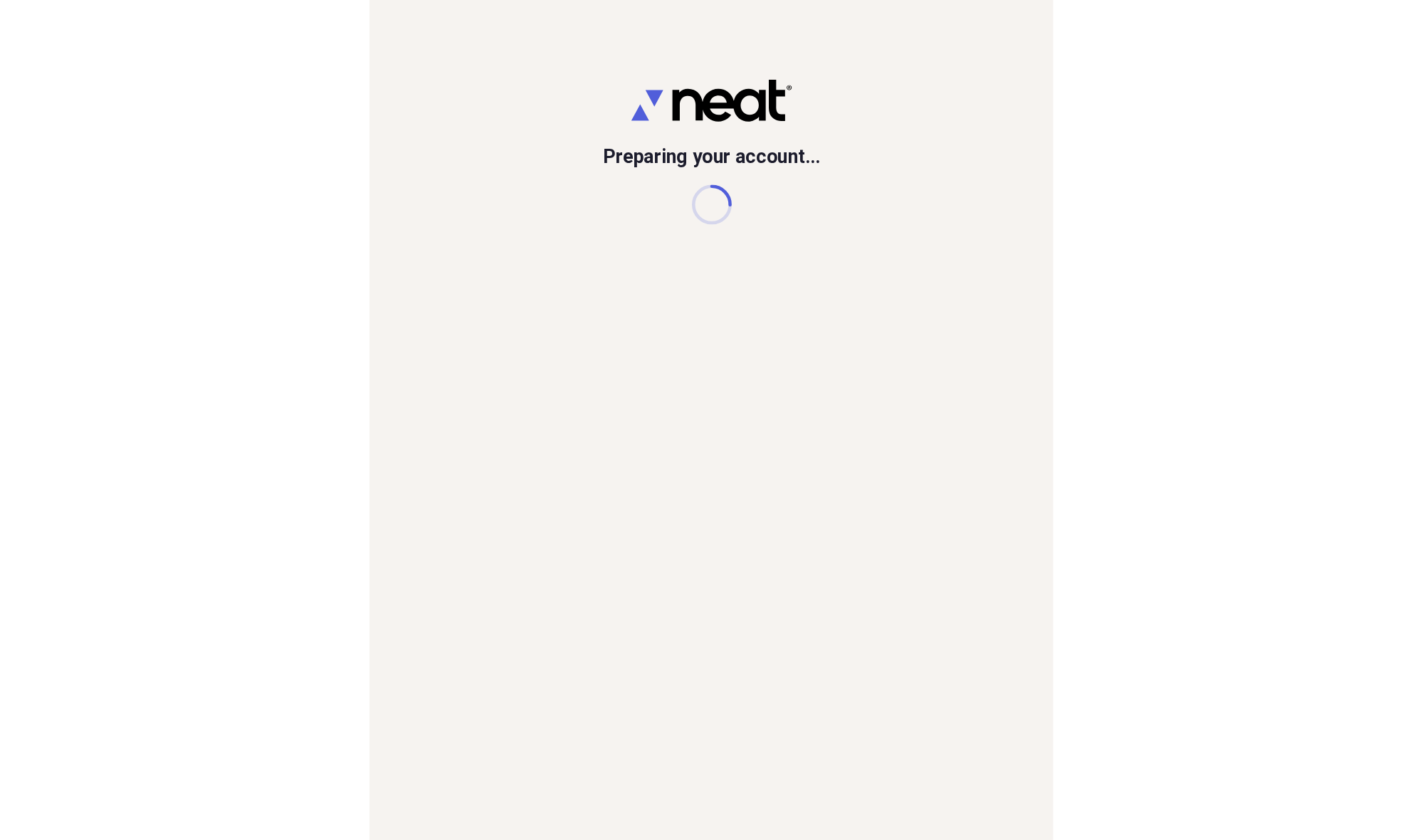 scroll, scrollTop: 0, scrollLeft: 0, axis: both 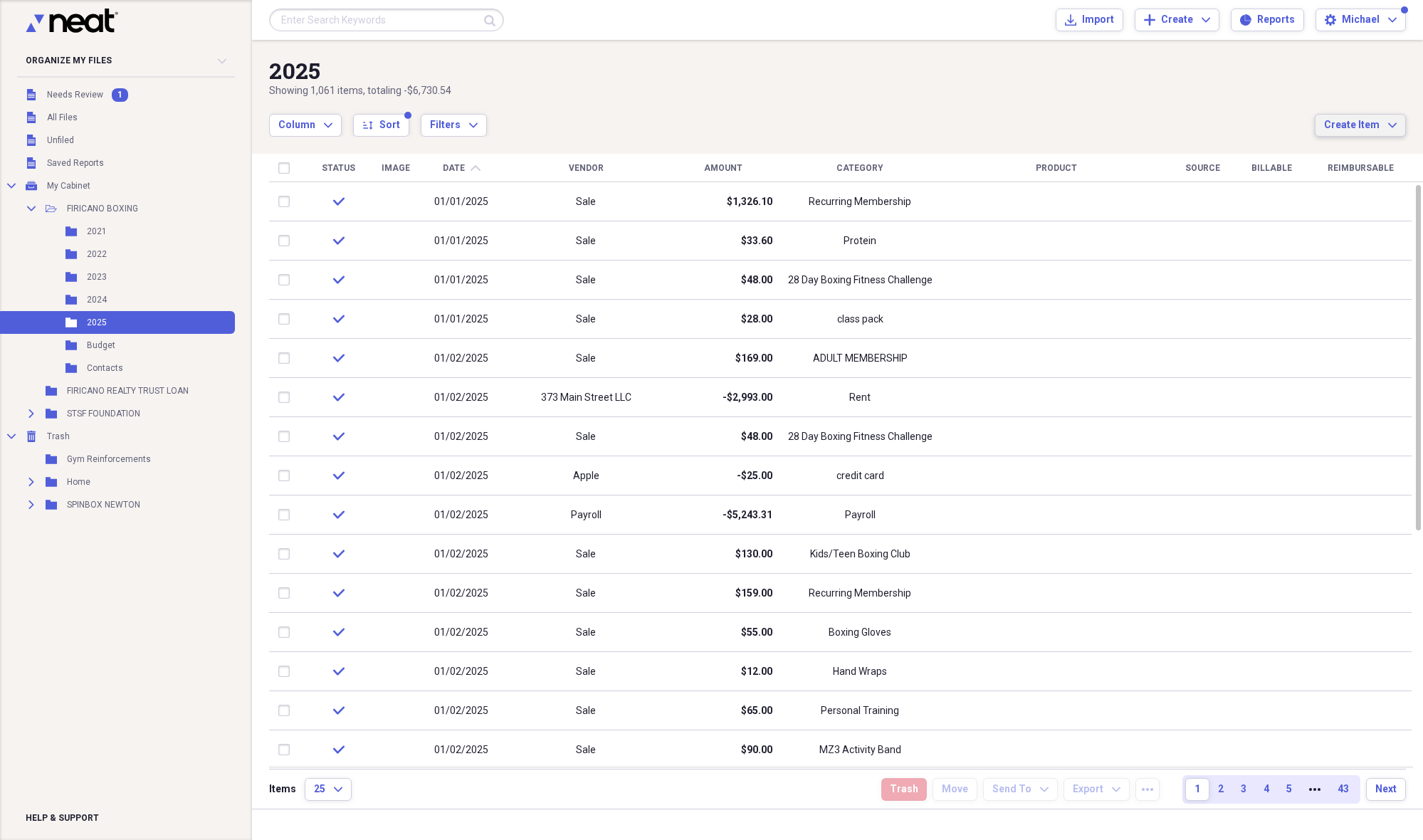 click 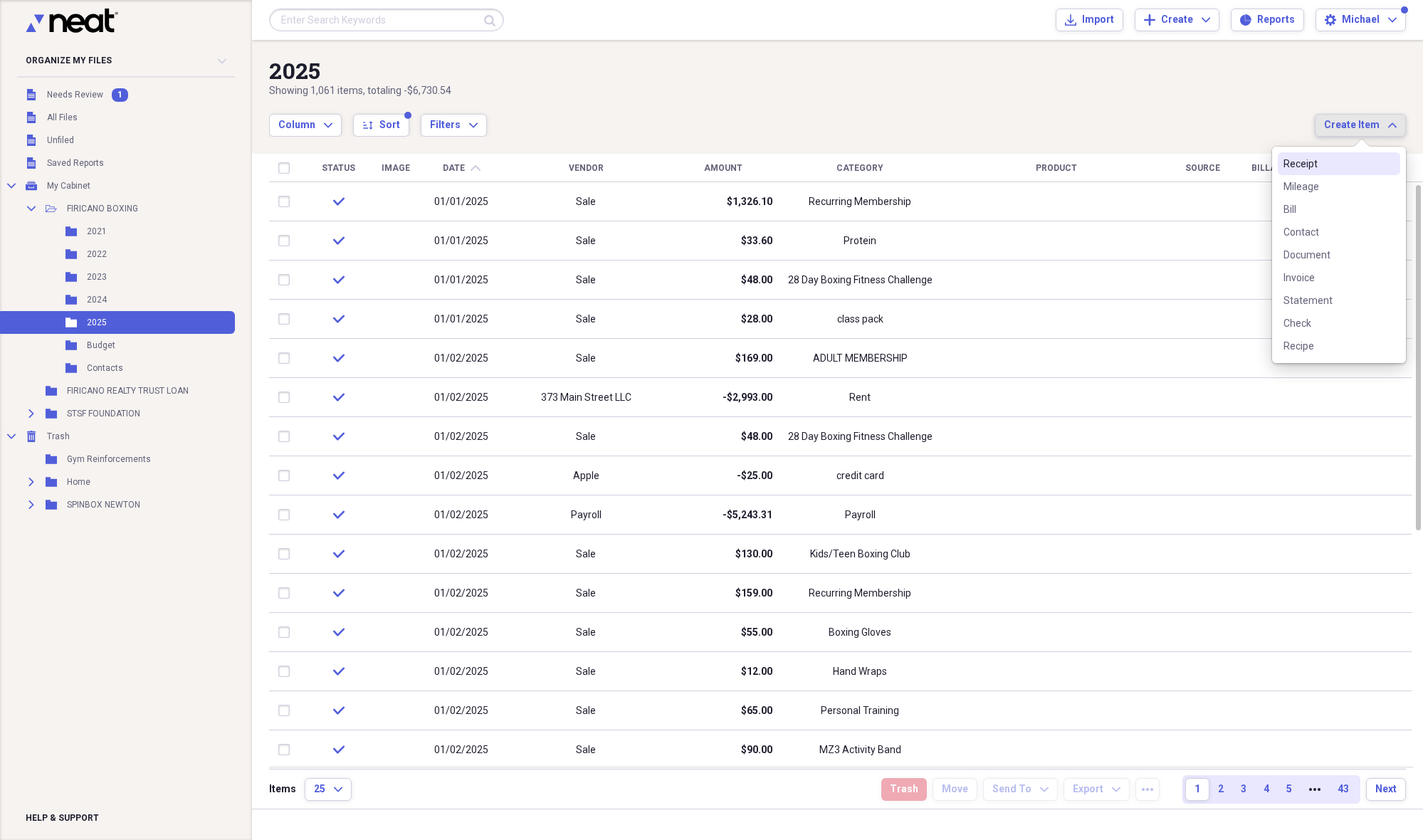 click on "Receipt" at bounding box center (1330, 164) 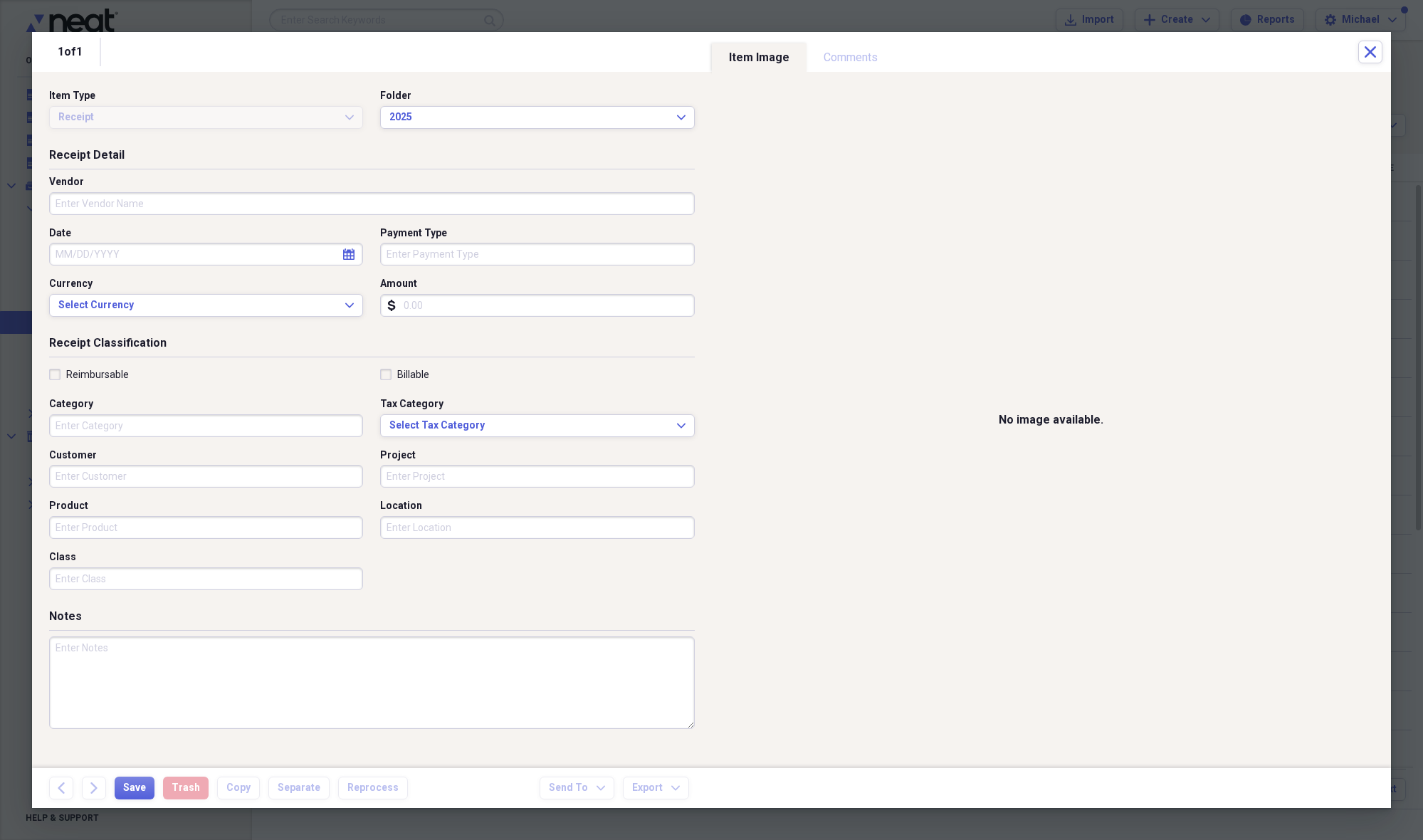 drag, startPoint x: 116, startPoint y: 204, endPoint x: 130, endPoint y: 196, distance: 16.124515 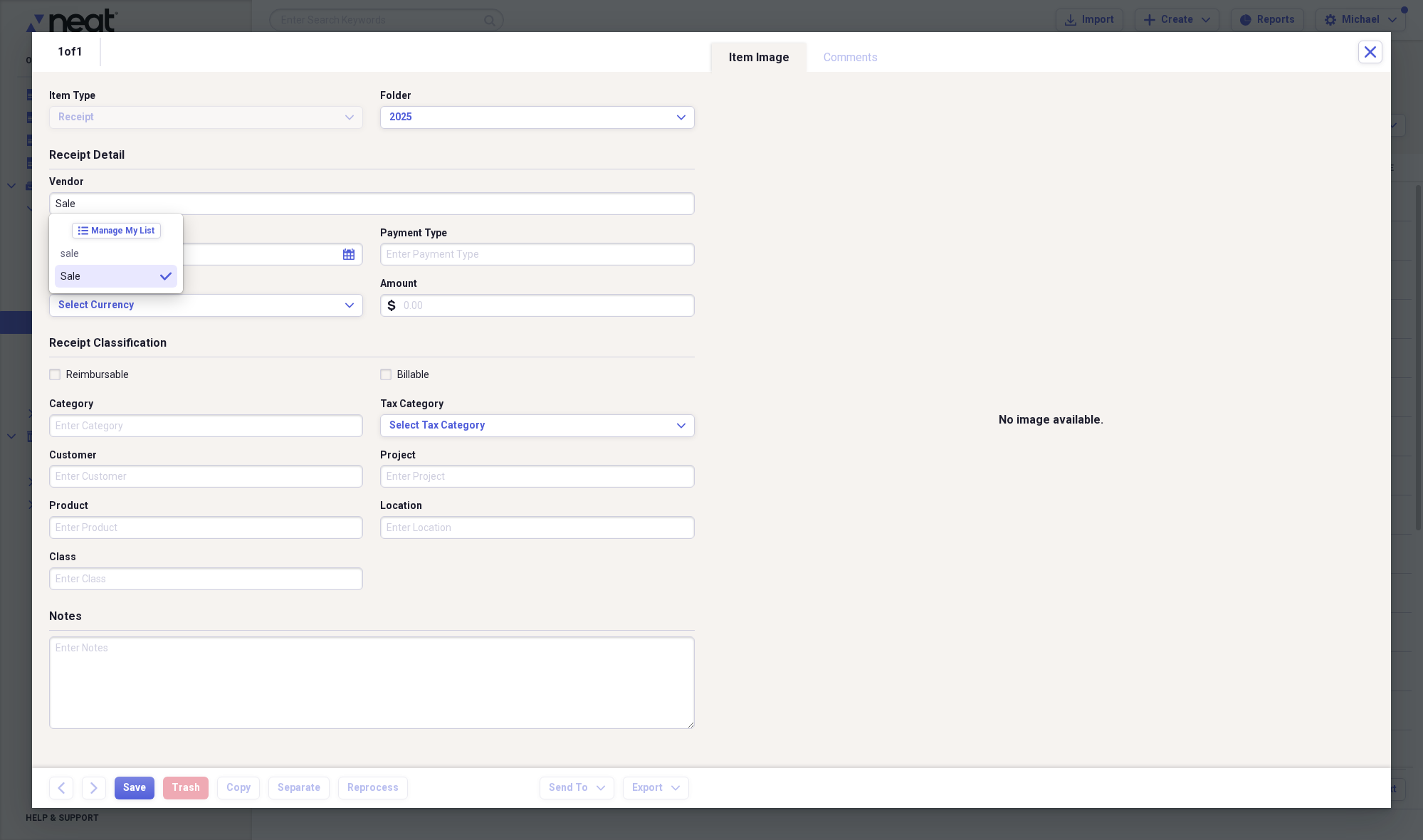 type on "Sale" 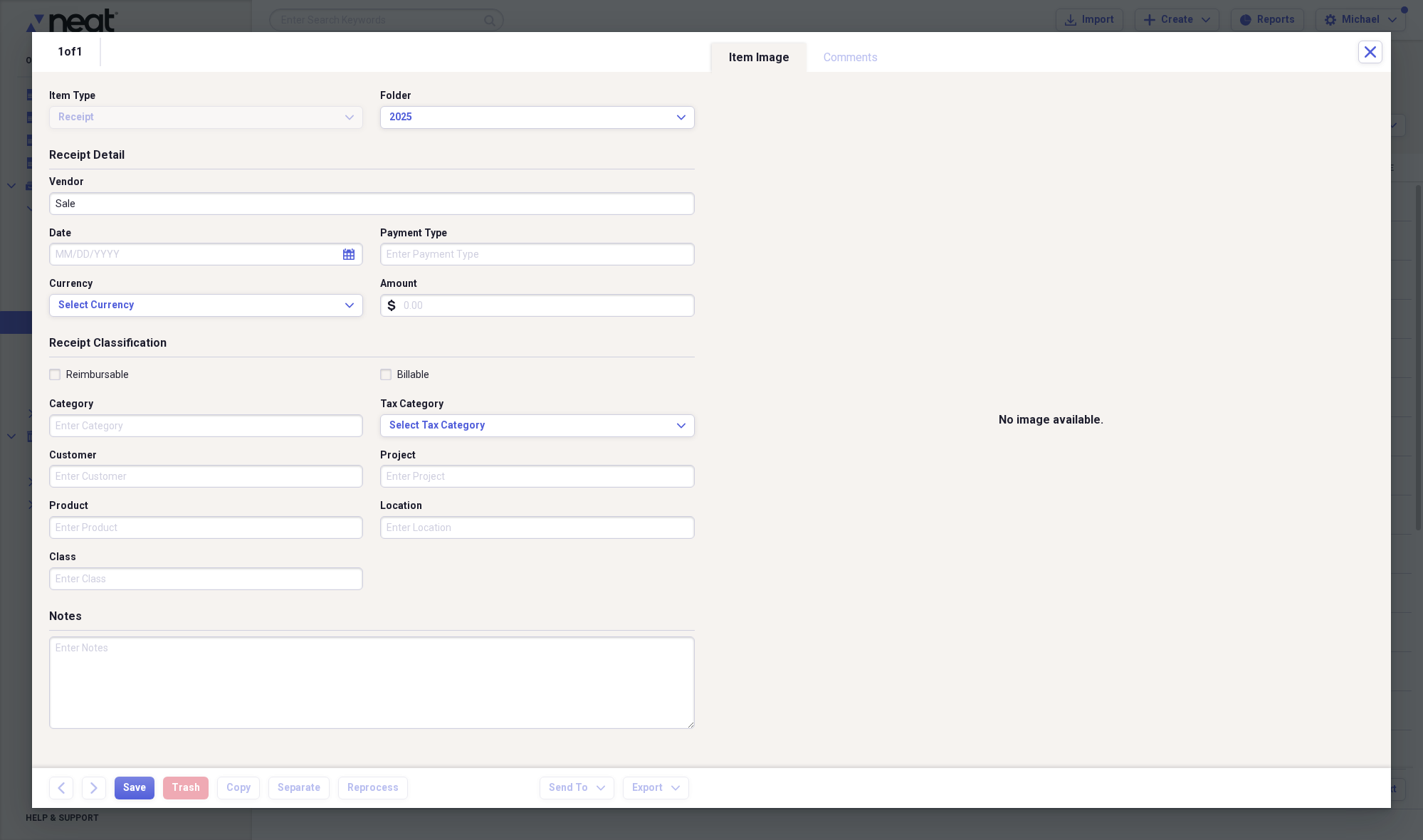 click on "Date" at bounding box center (206, 254) 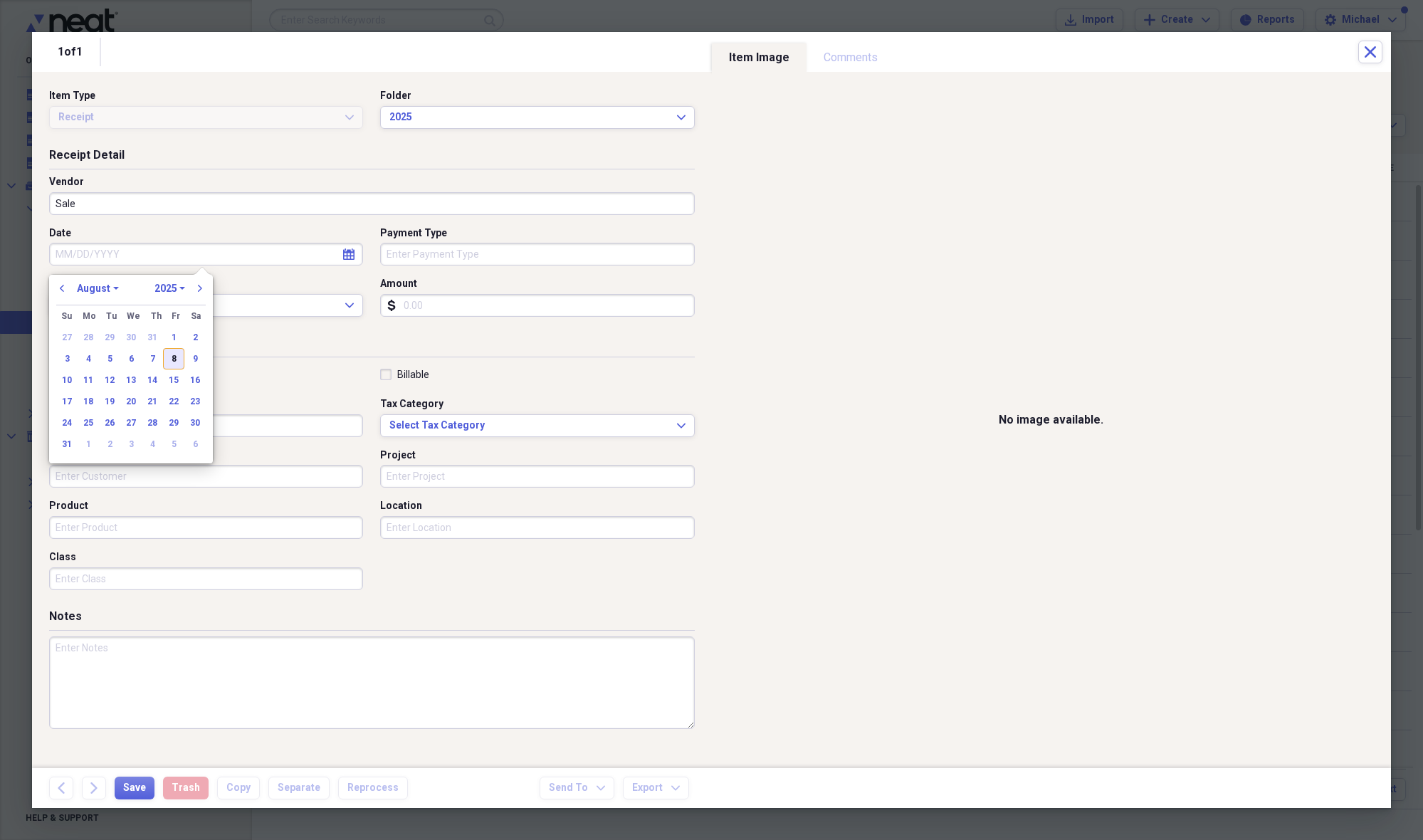 click on "8" at bounding box center [174, 359] 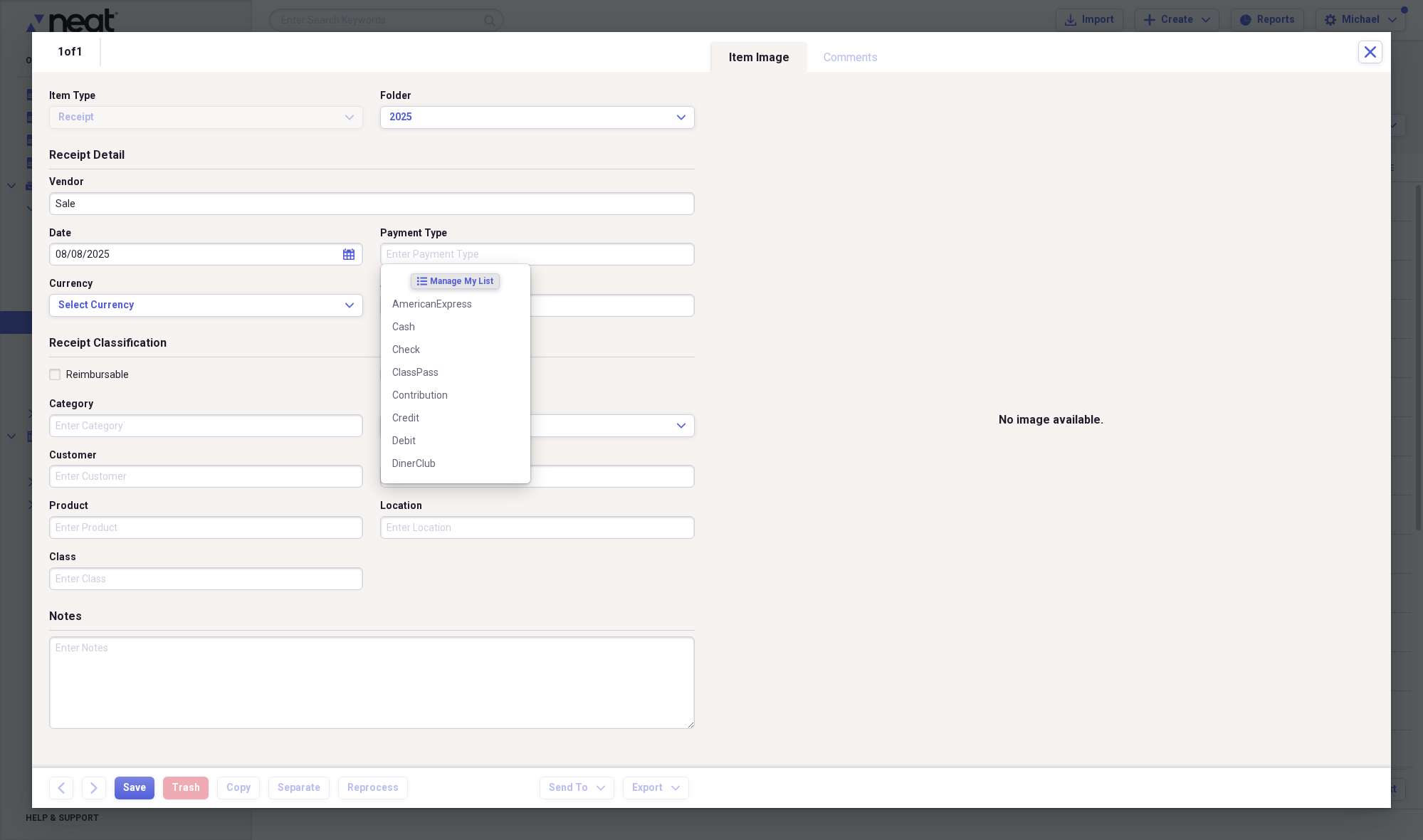 click on "Payment Type" at bounding box center (537, 254) 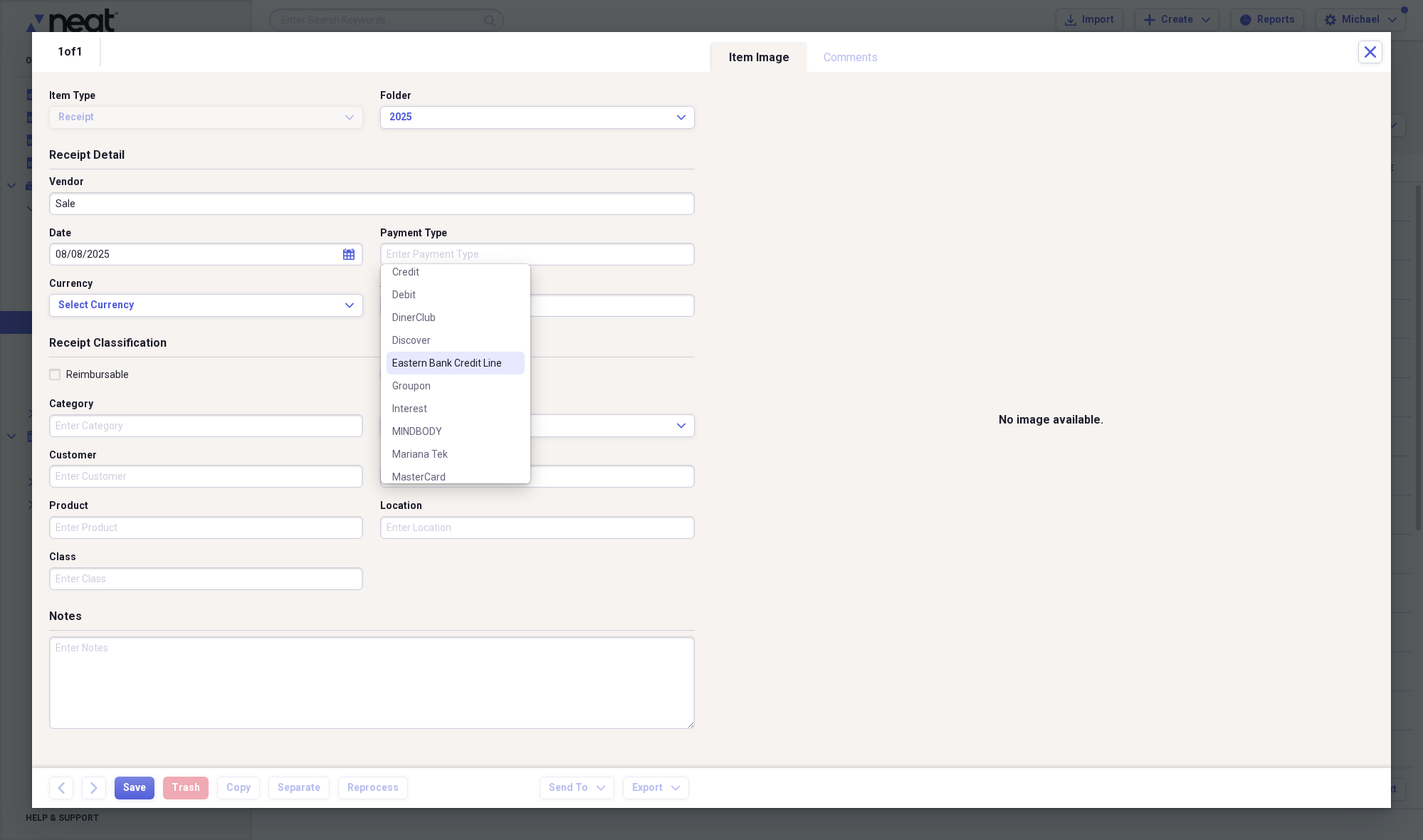 scroll, scrollTop: 156, scrollLeft: 0, axis: vertical 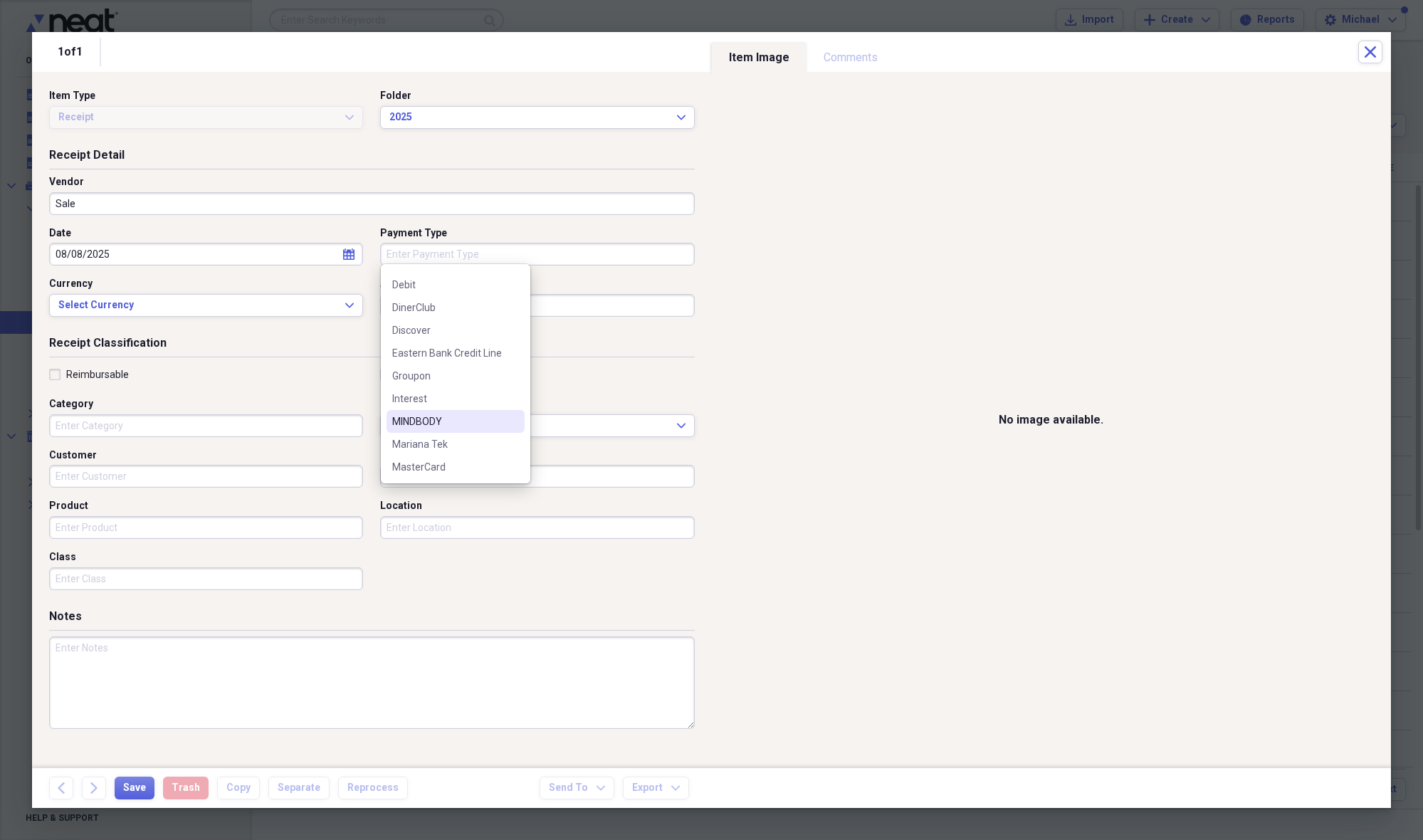 click on "MINDBODY" at bounding box center [447, 421] 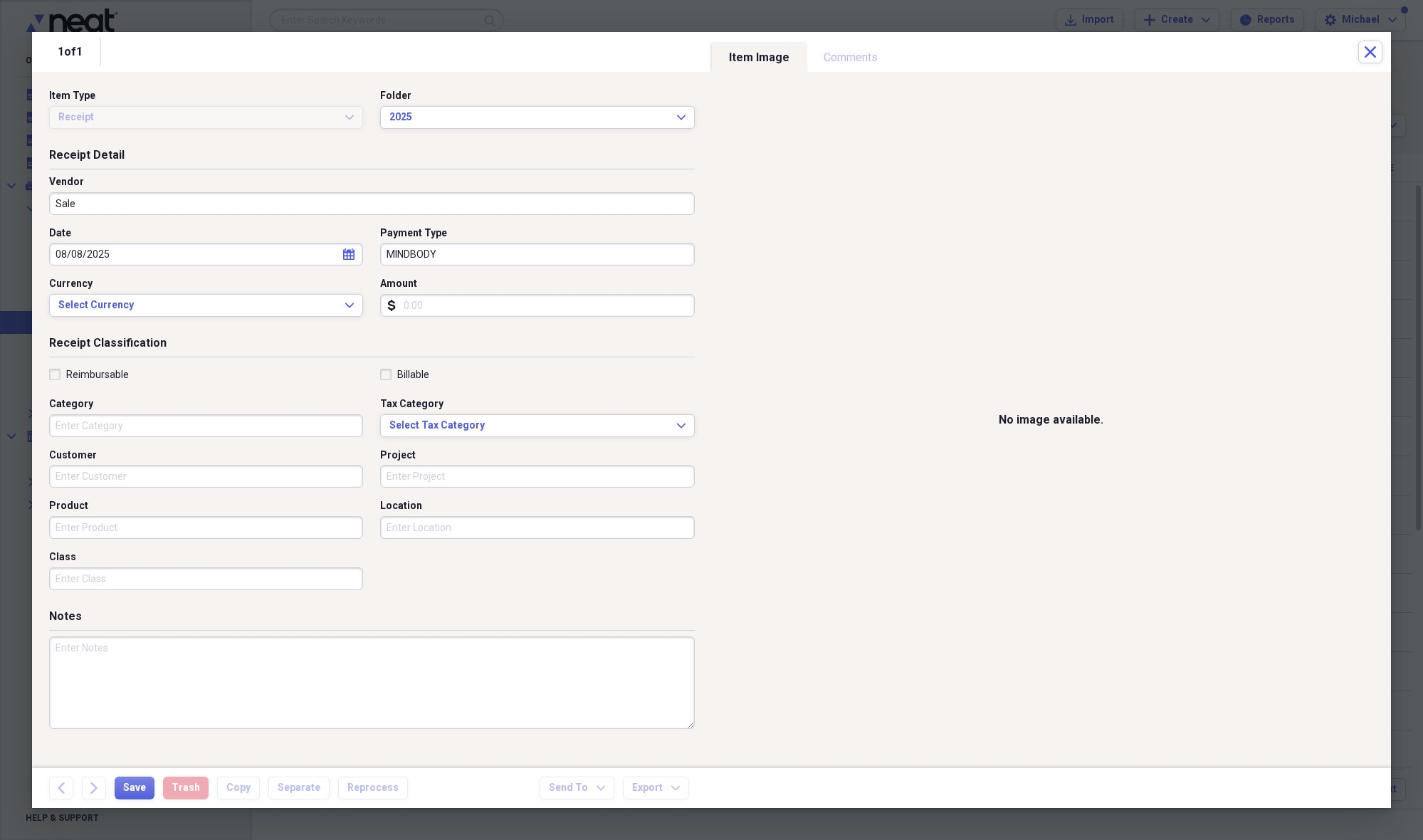 click on "Amount" at bounding box center [537, 305] 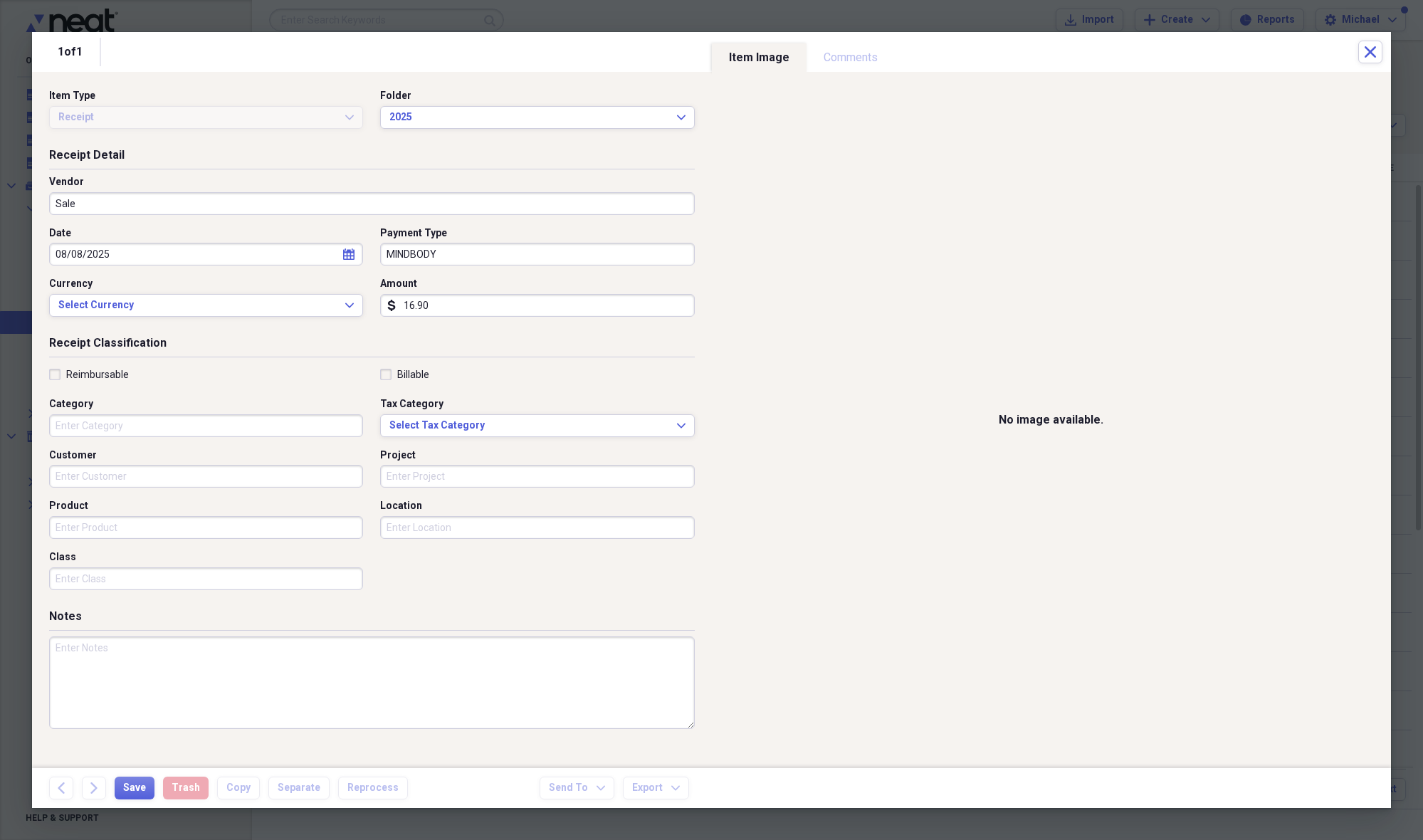 type on "169.00" 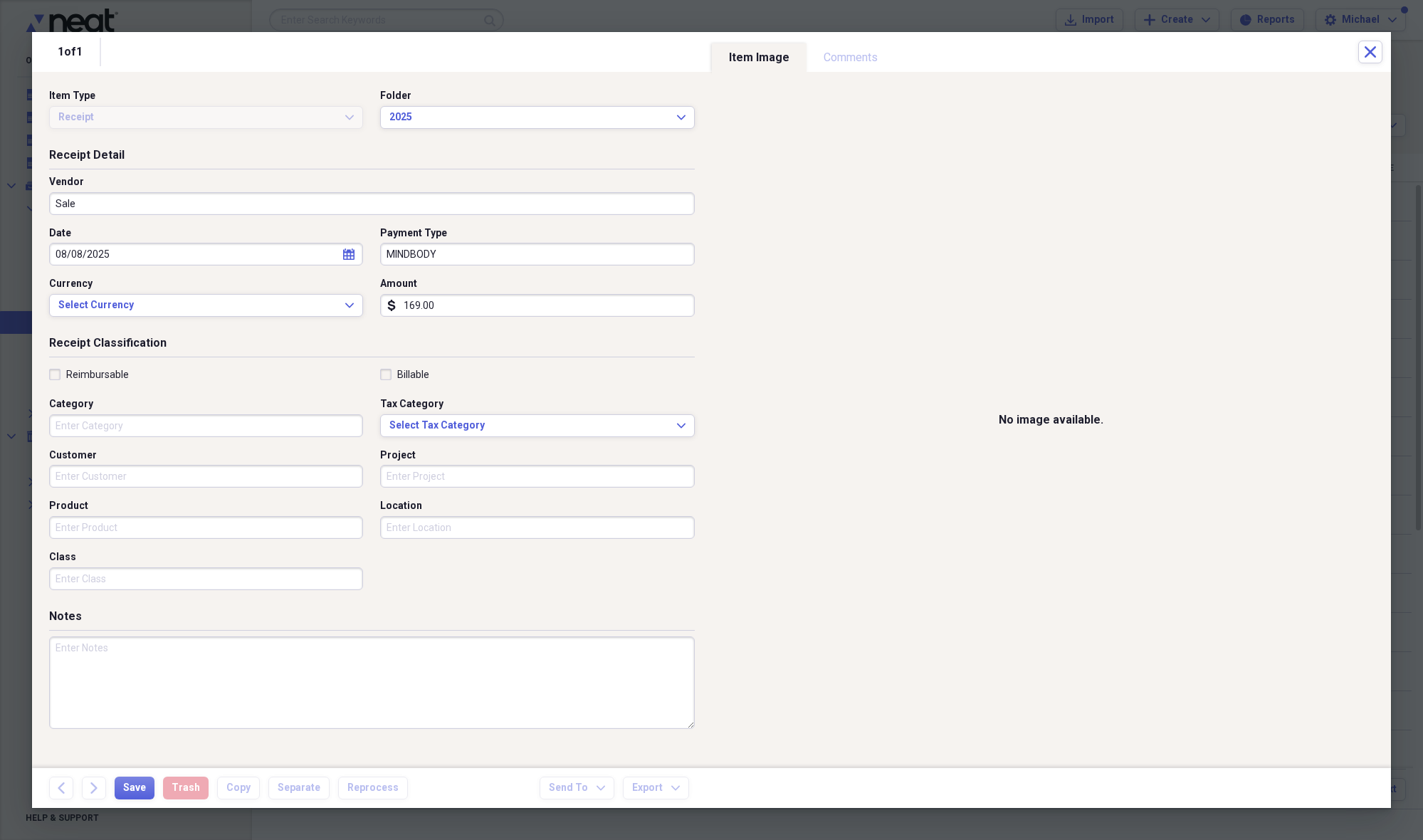 click on "Category" at bounding box center [206, 426] 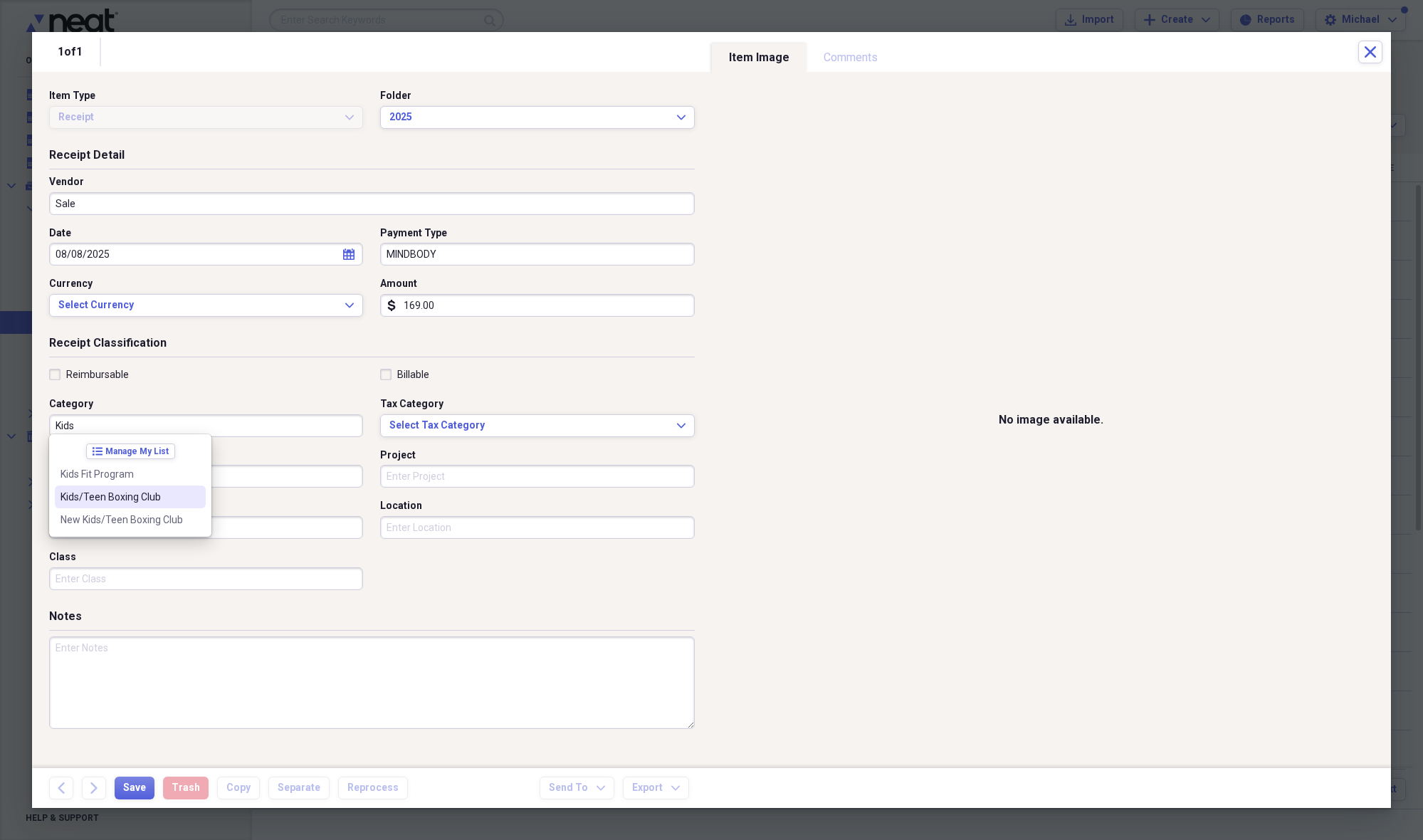 click on "Kids/Teen Boxing Club" at bounding box center (122, 497) 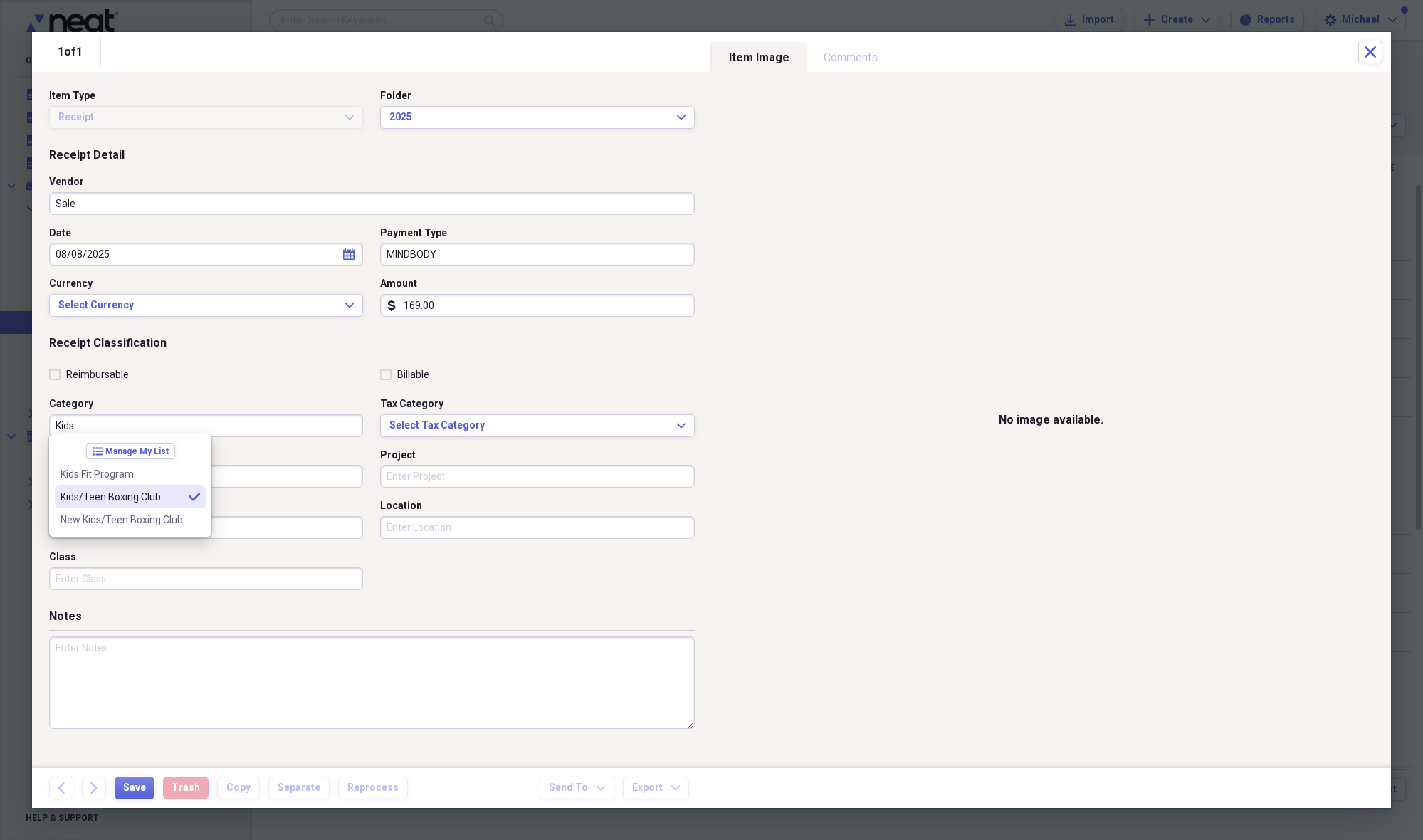type on "Kids/Teen Boxing Club" 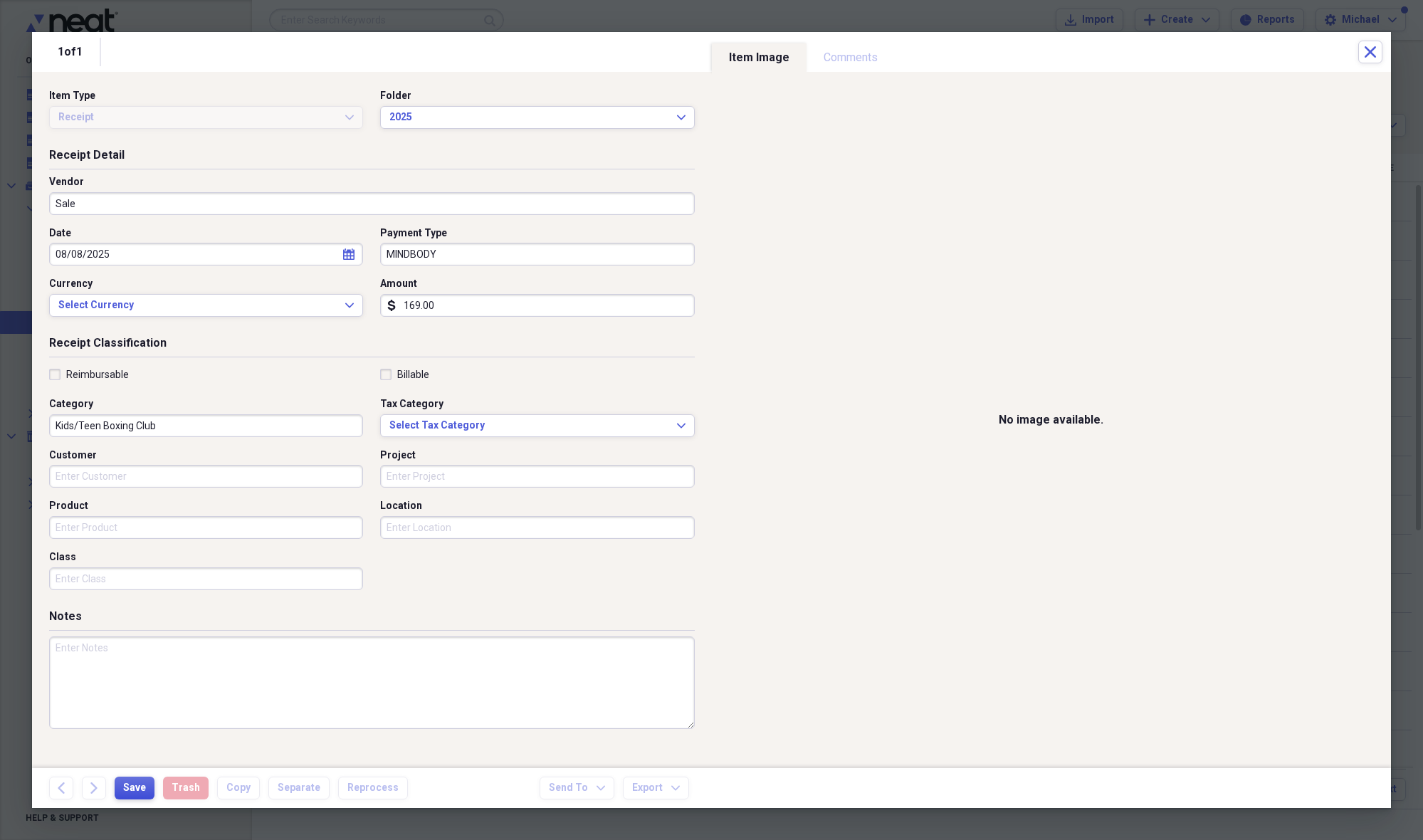 click on "Save" at bounding box center [135, 788] 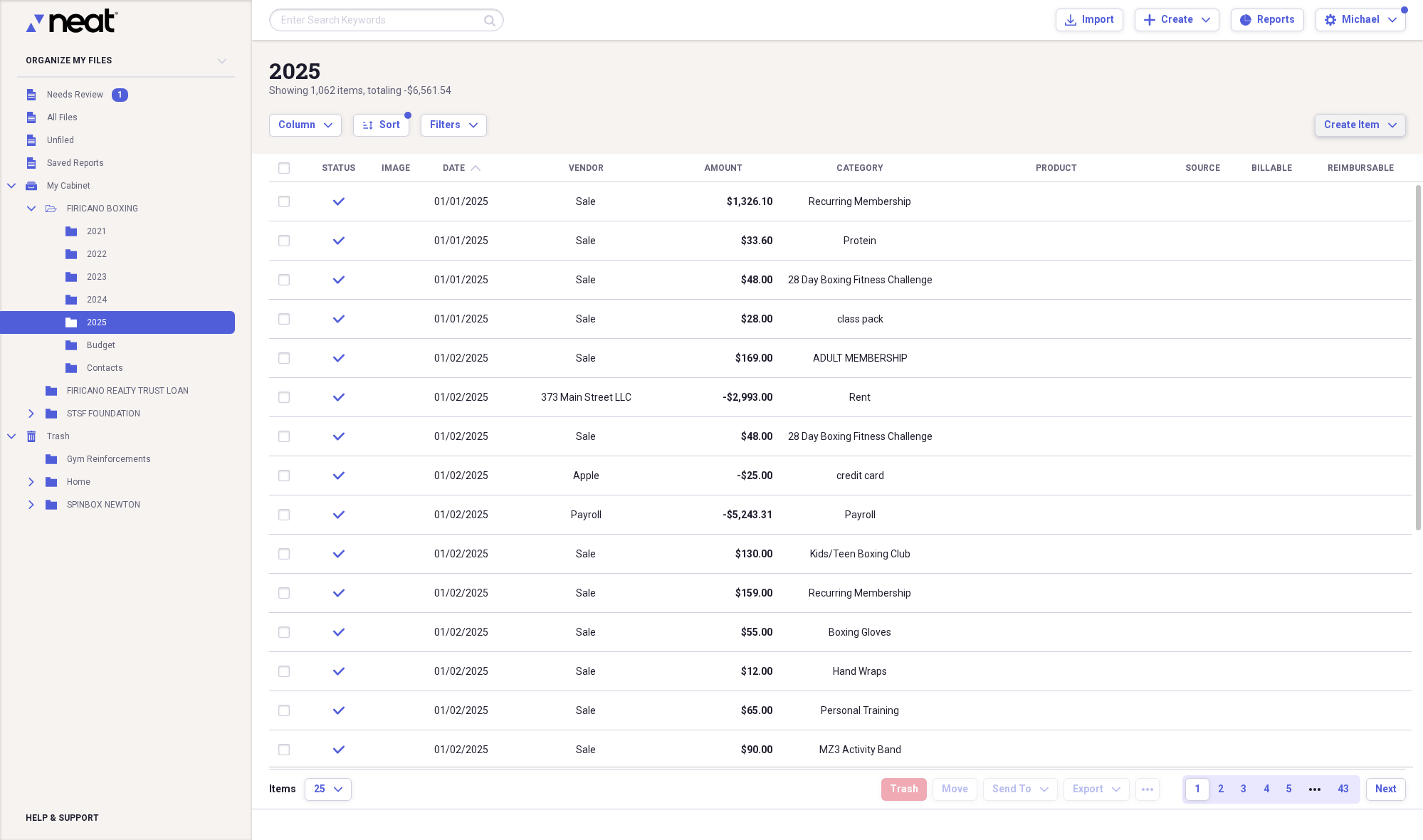 click on "Create Item Expand" at bounding box center (1360, 125) 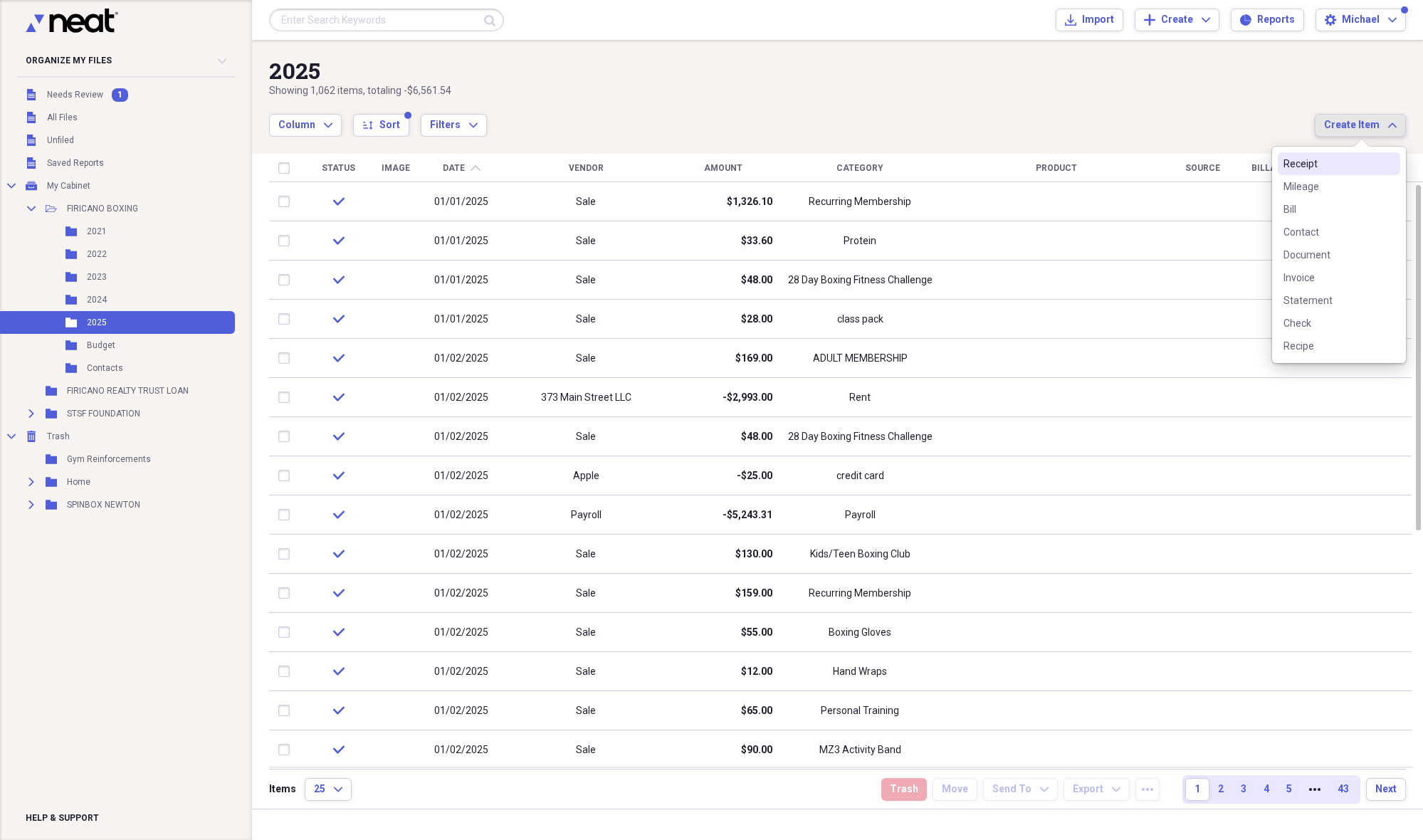 click on "Receipt" at bounding box center (1330, 164) 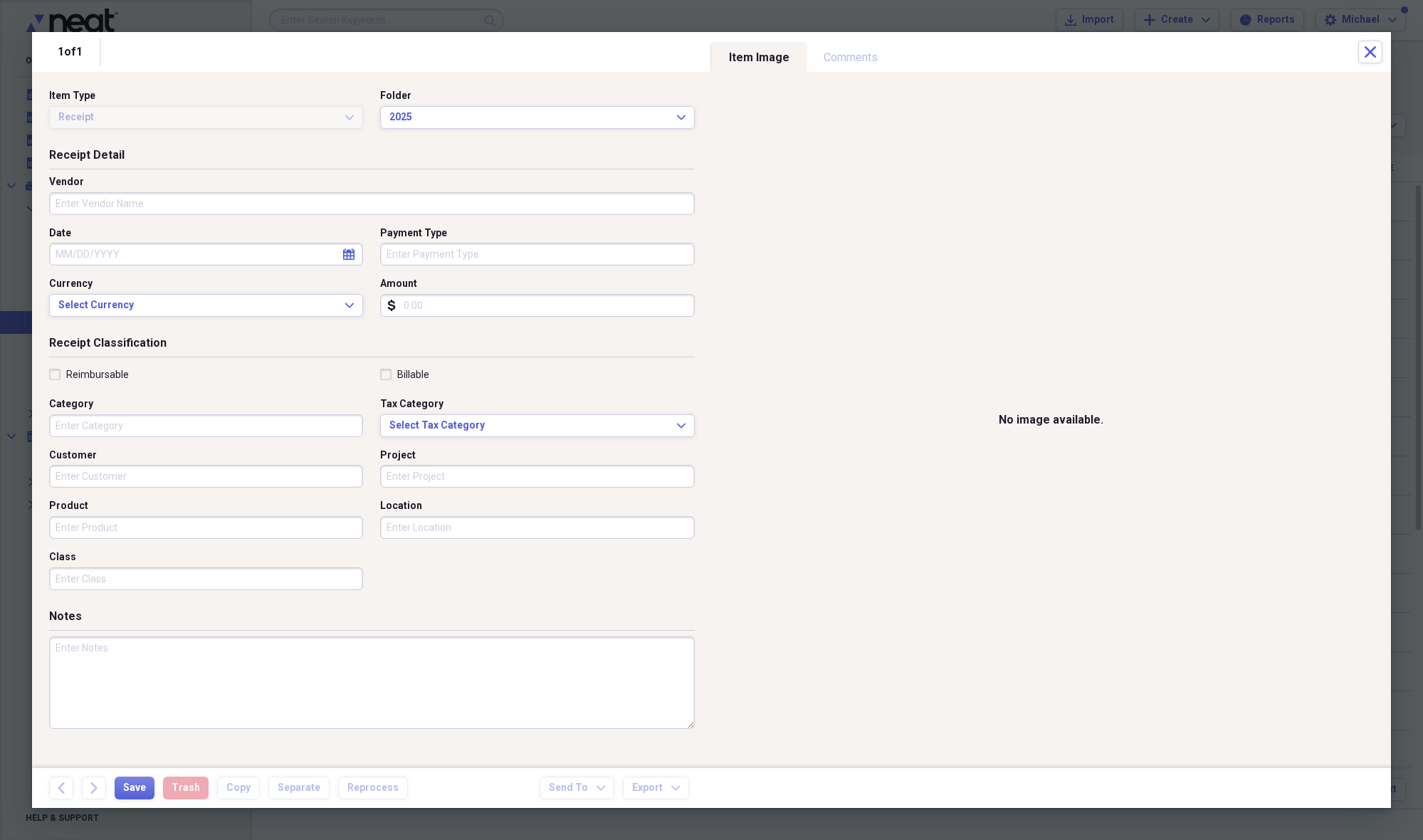 drag, startPoint x: 73, startPoint y: 207, endPoint x: 125, endPoint y: 196, distance: 53.15073 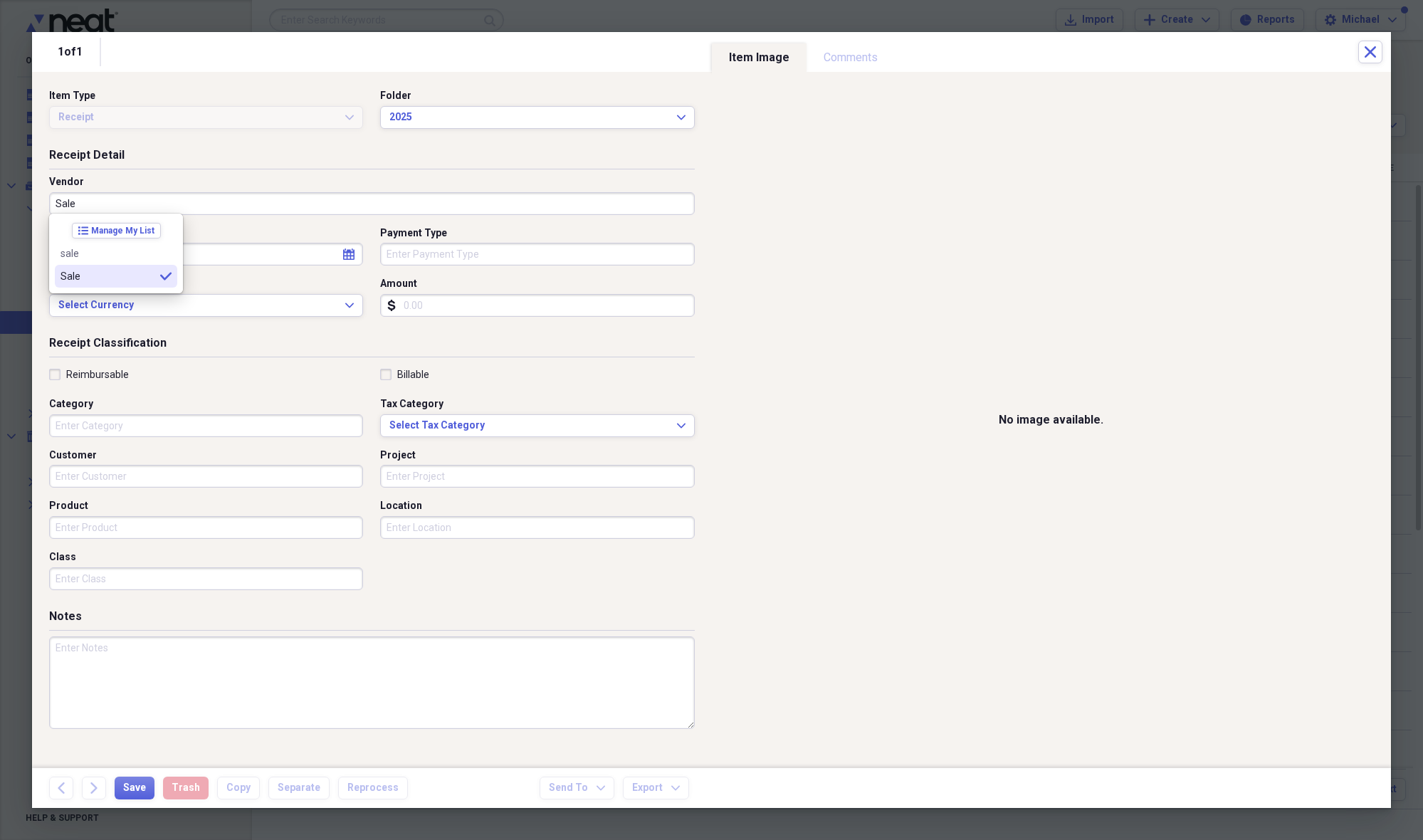type on "Sale" 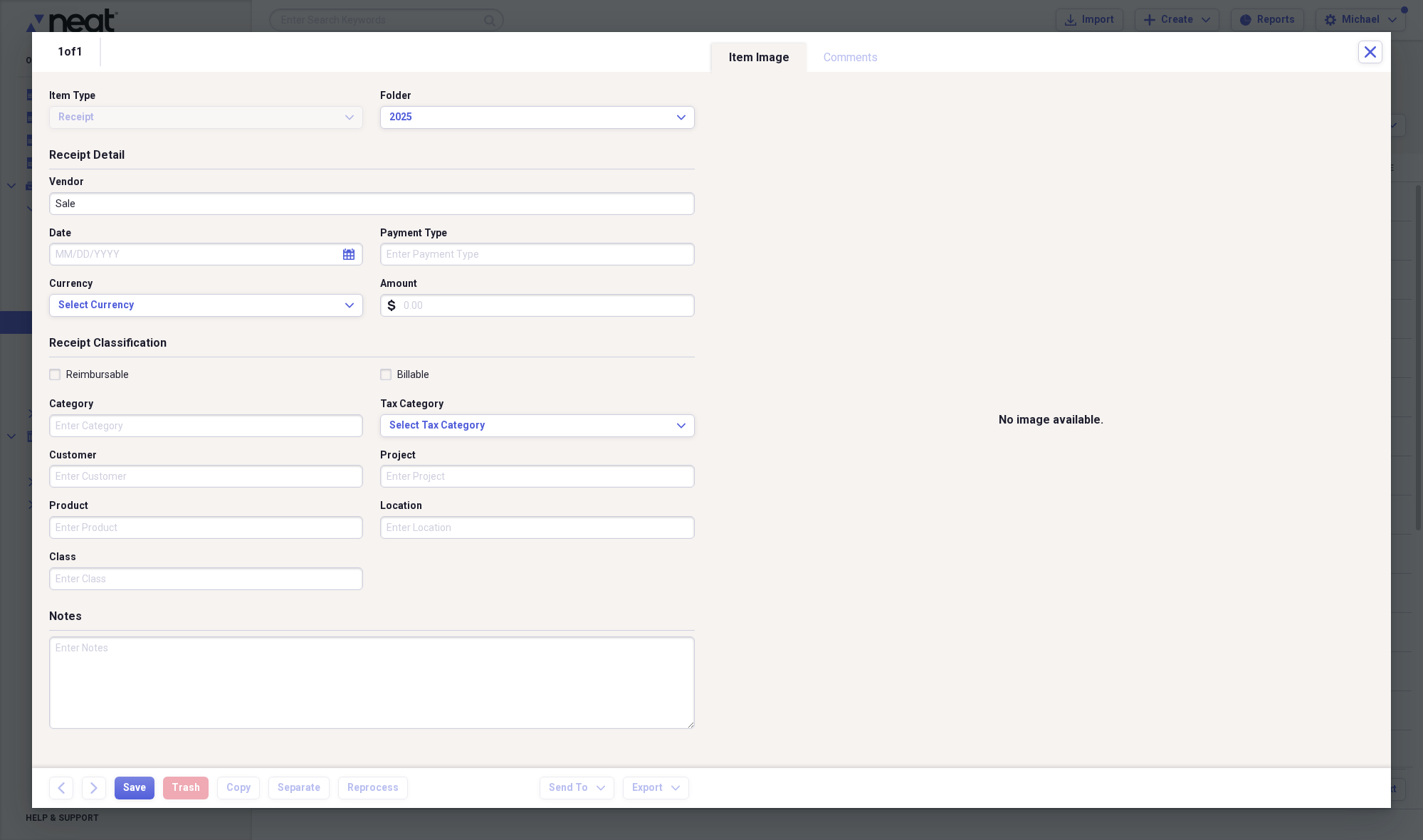 click on "Date" at bounding box center (206, 254) 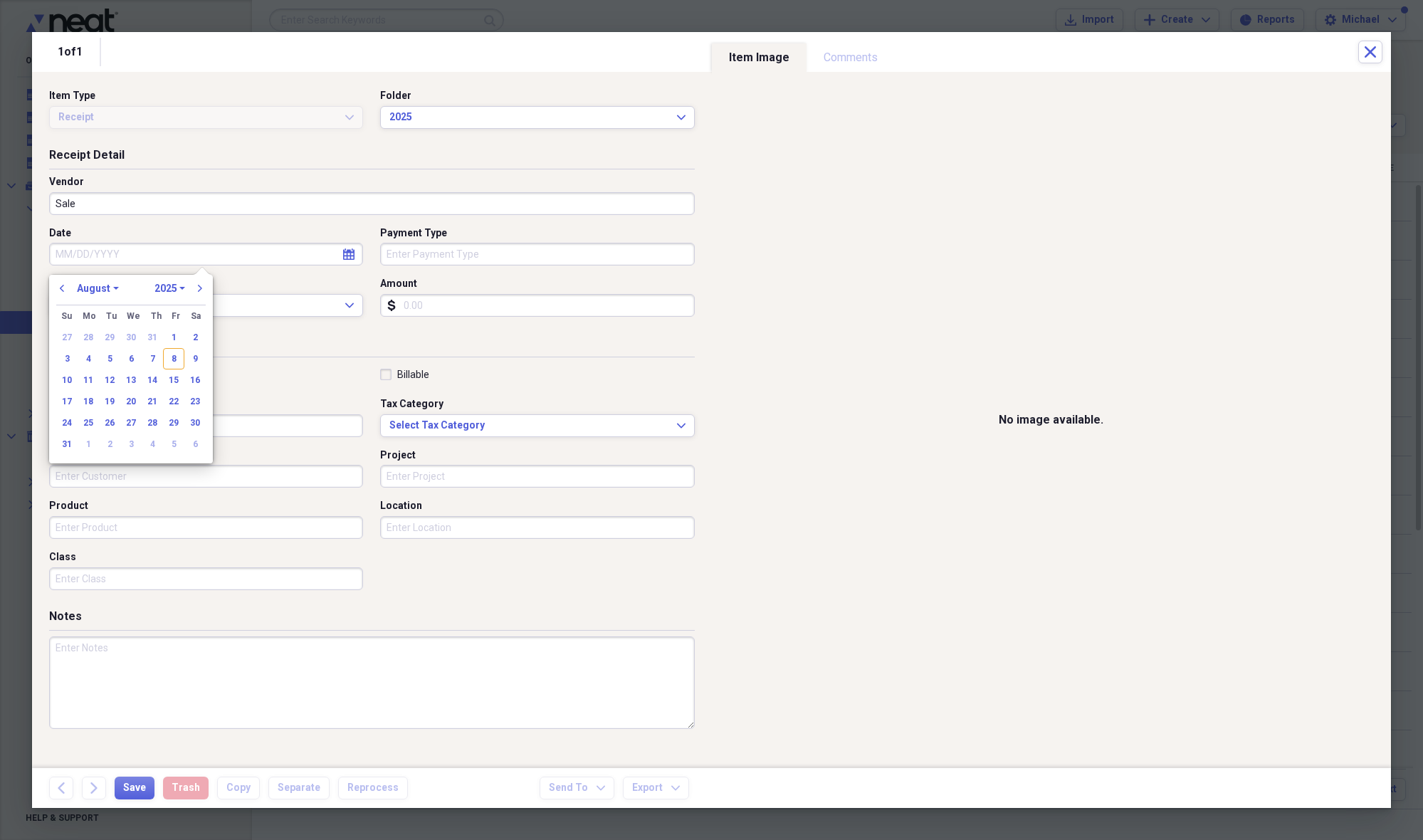 drag, startPoint x: 176, startPoint y: 358, endPoint x: 181, endPoint y: 352, distance: 7.81025 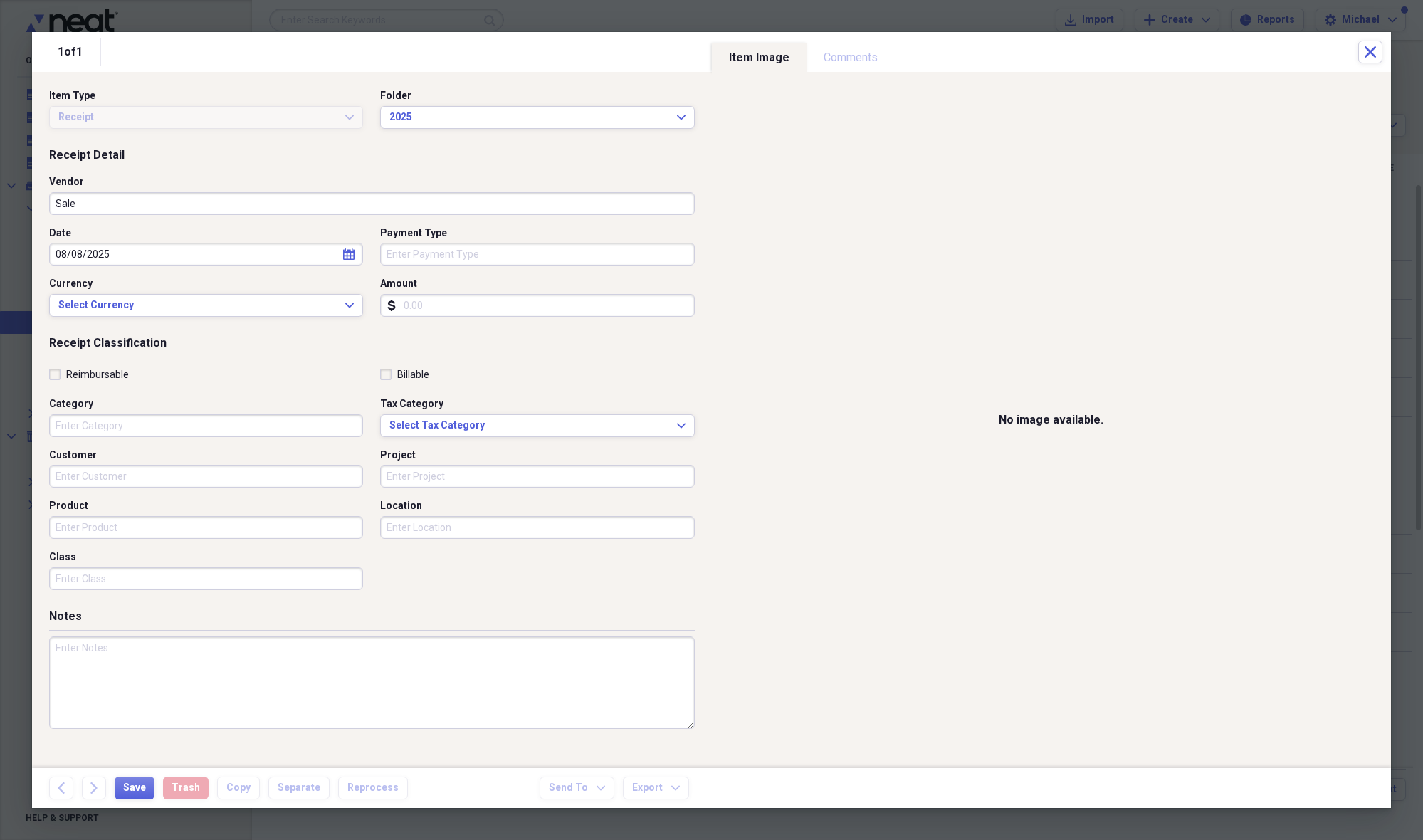 click on "Payment Type" at bounding box center (537, 254) 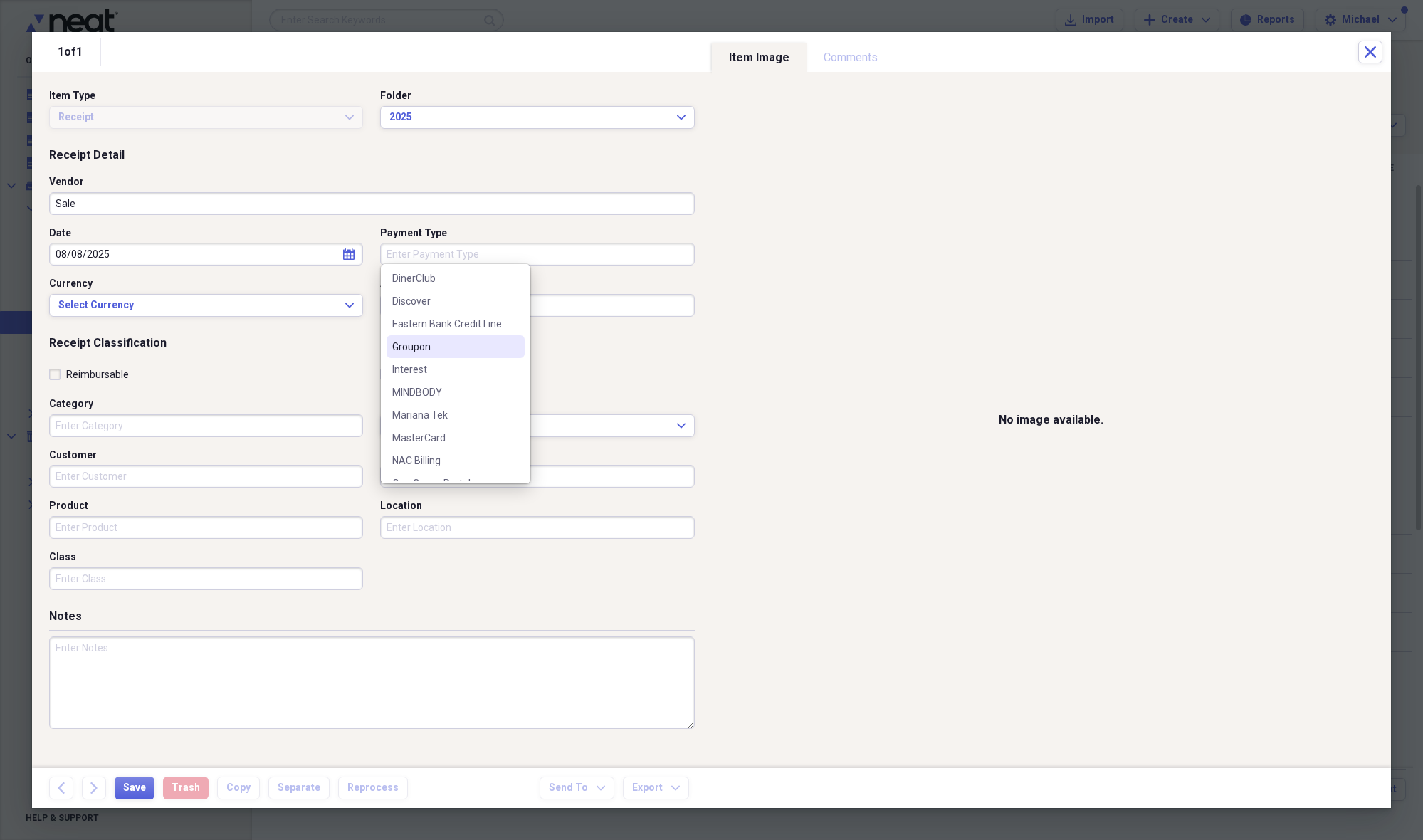 scroll, scrollTop: 189, scrollLeft: 0, axis: vertical 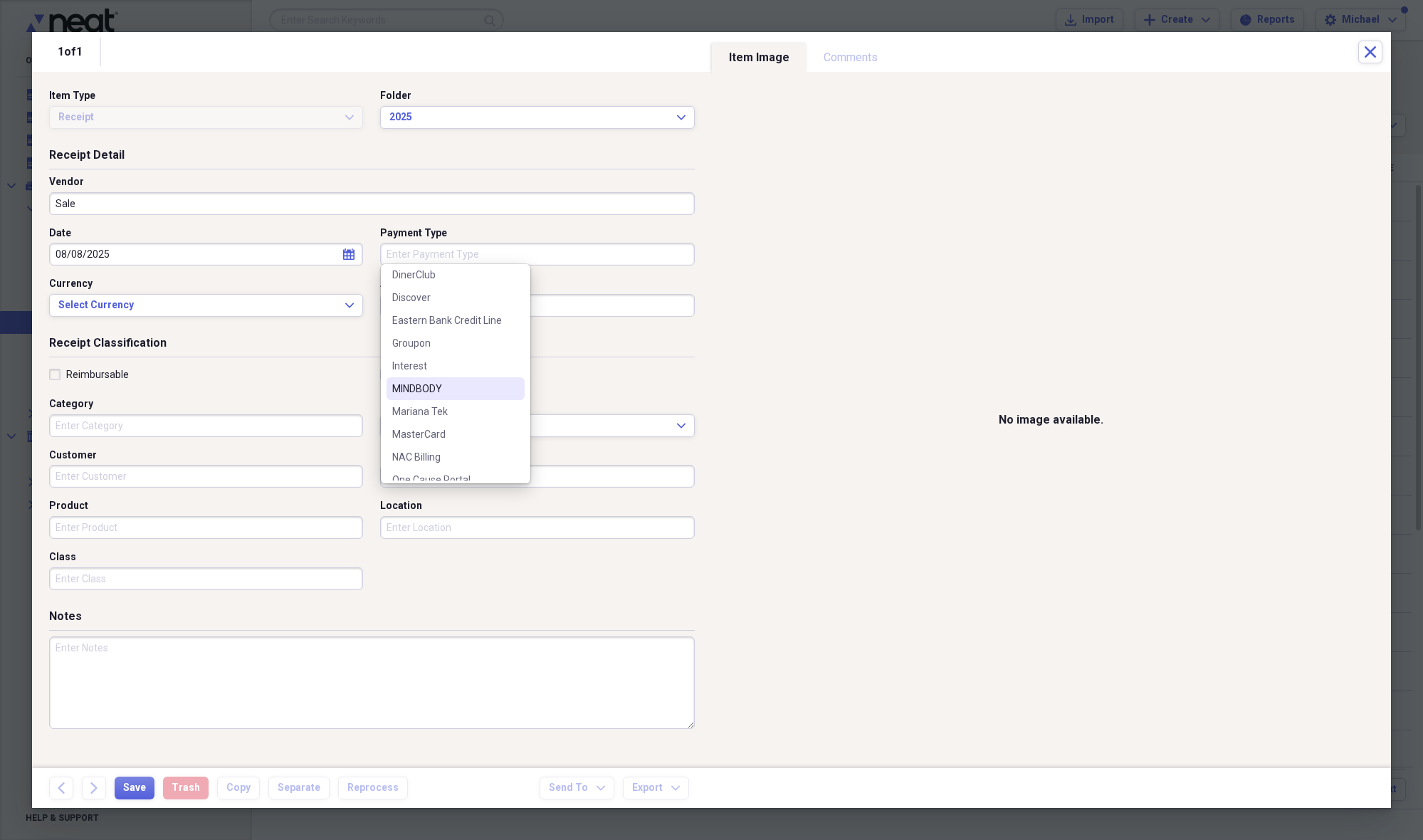 drag, startPoint x: 423, startPoint y: 389, endPoint x: 423, endPoint y: 369, distance: 20 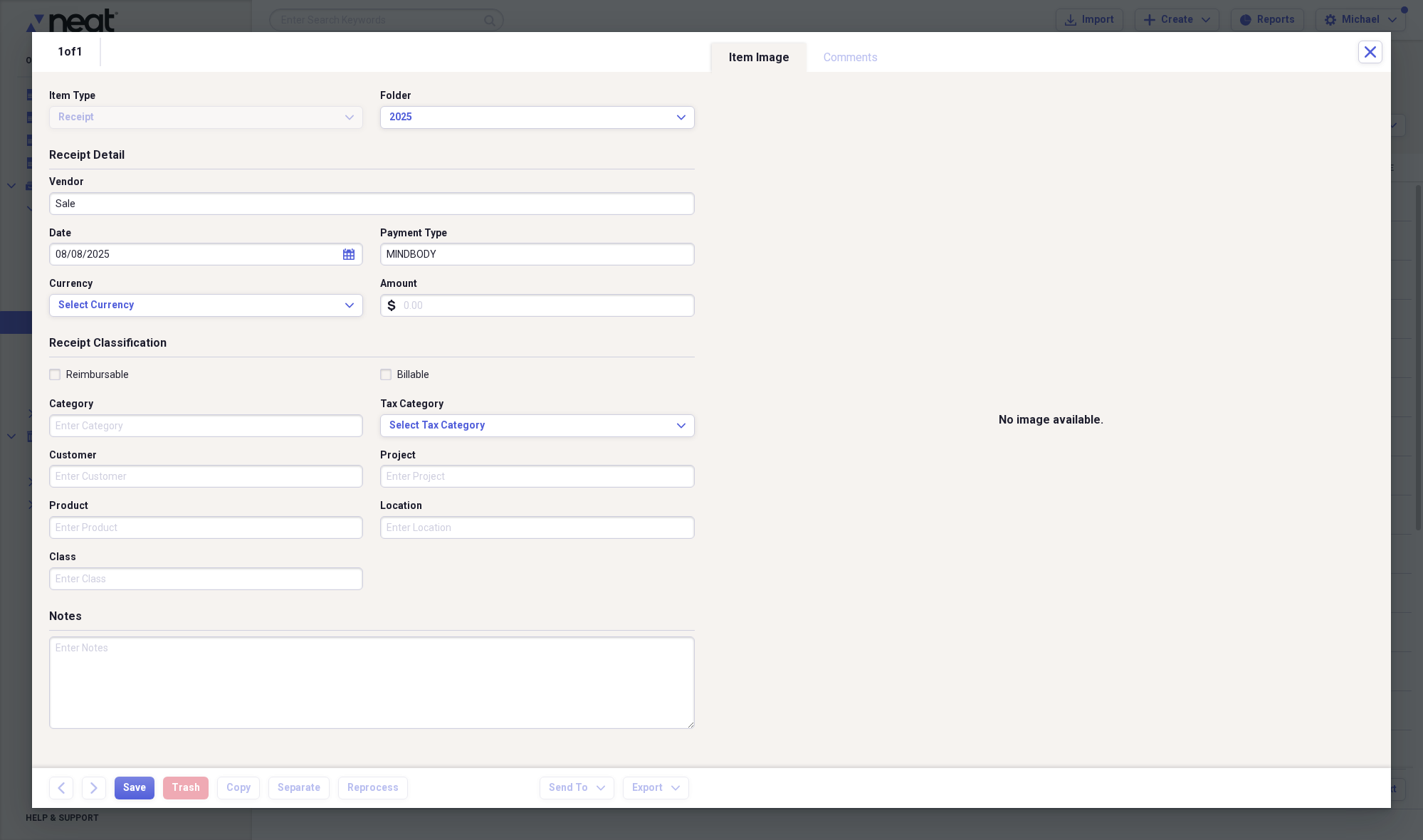 click on "Amount" at bounding box center (537, 305) 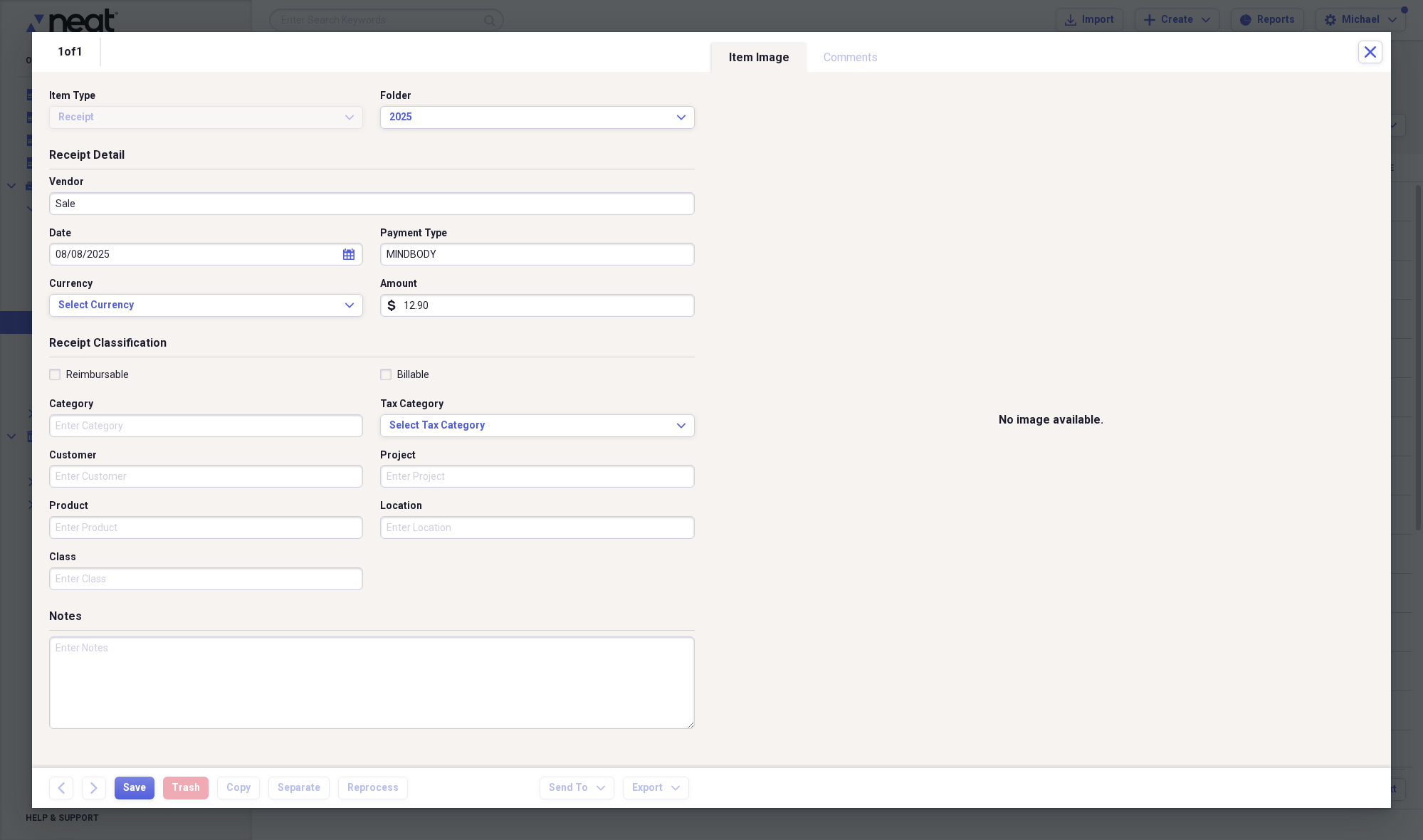 type on "129.00" 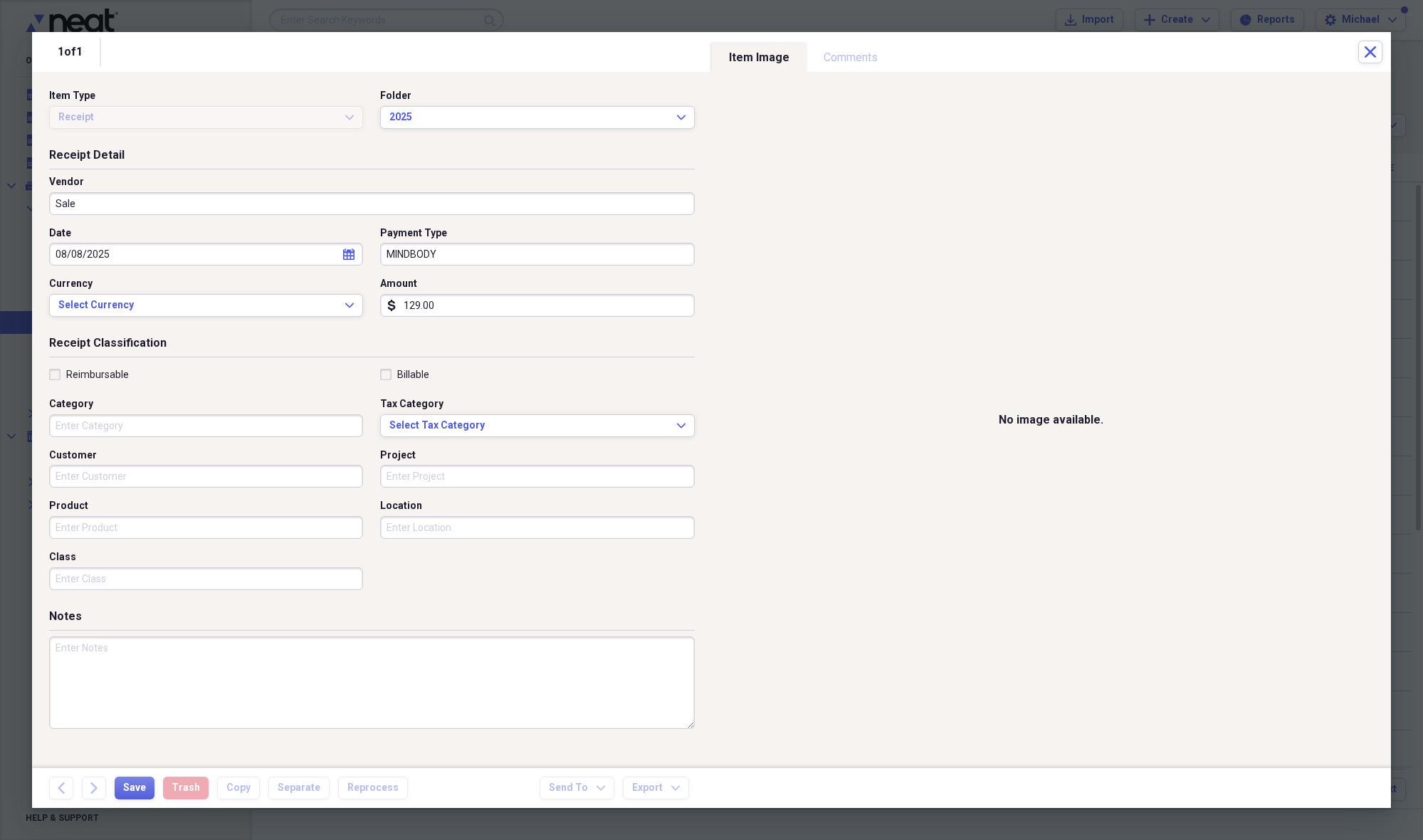 click on "Category" at bounding box center [206, 426] 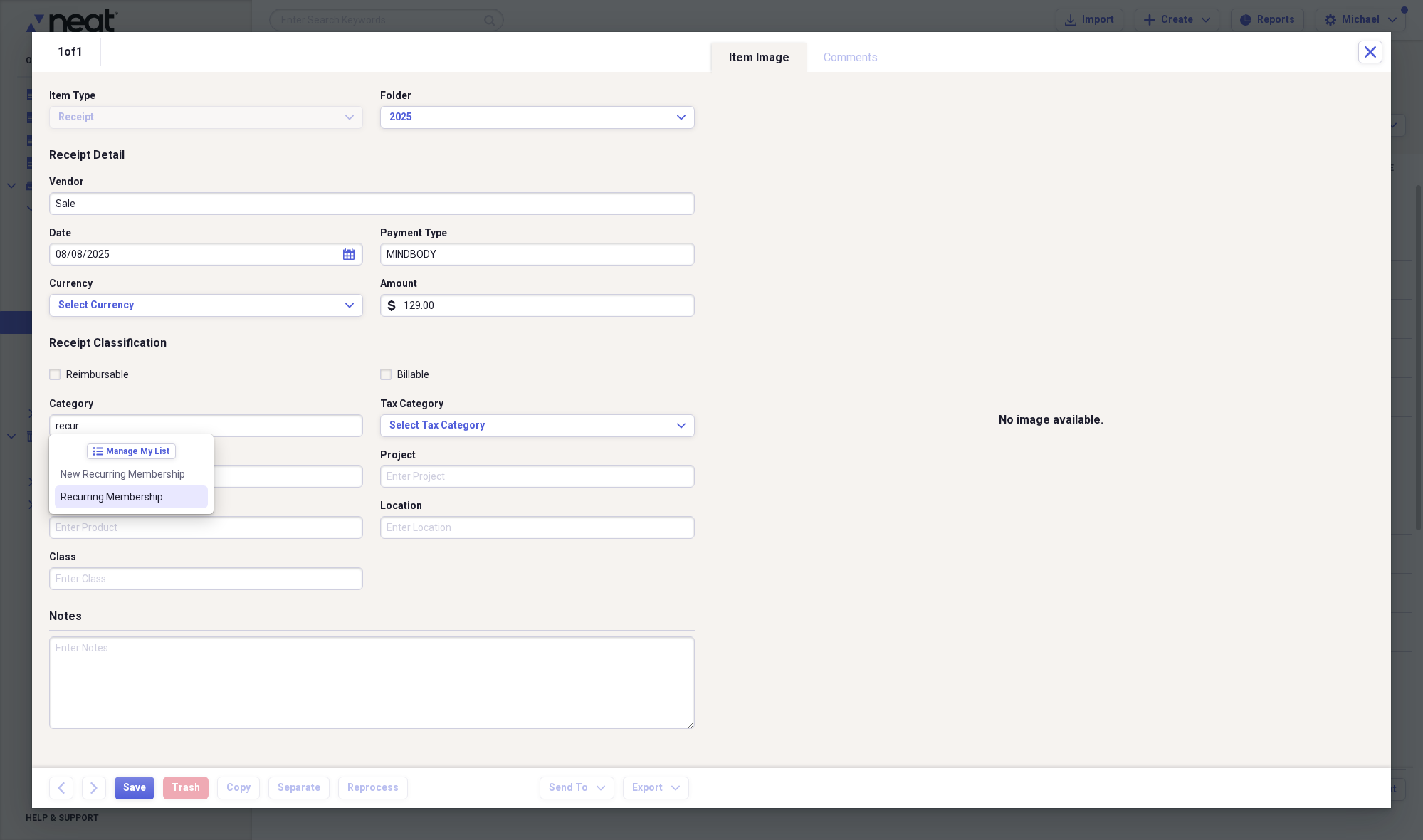 click on "Recurring Membership" at bounding box center (122, 497) 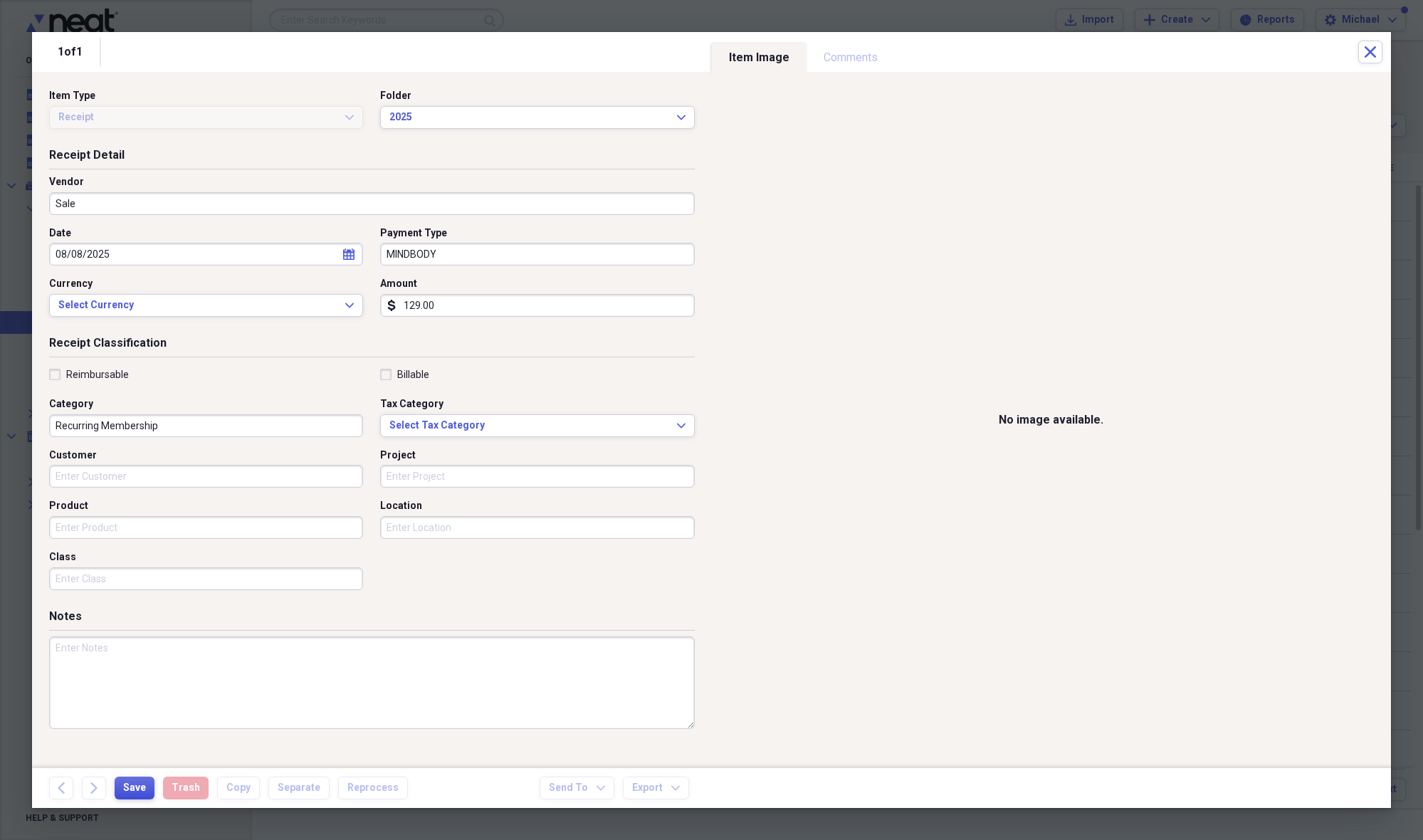 click on "Save" at bounding box center [135, 788] 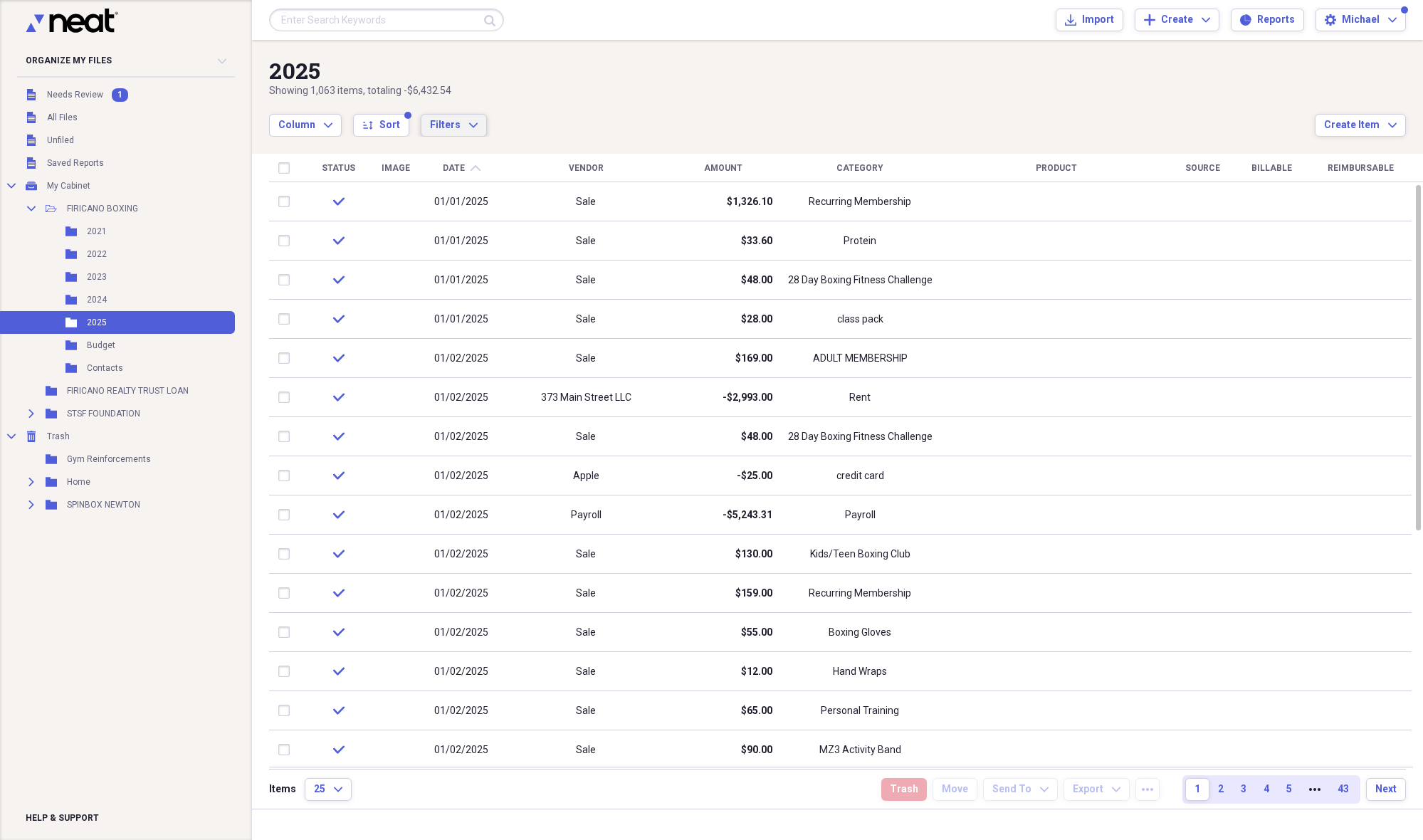 click on "Filters  Expand" at bounding box center (453, 125) 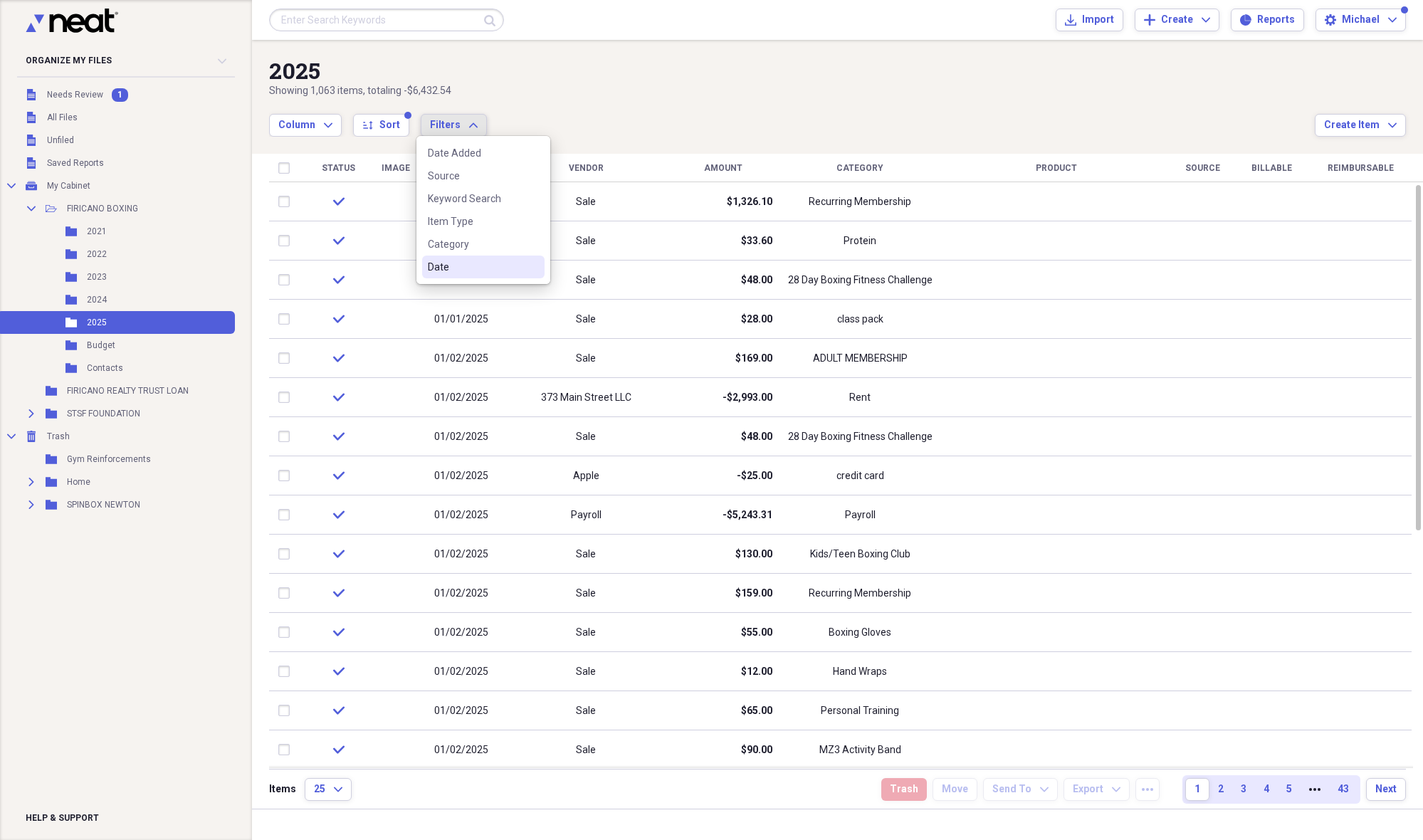 click on "Date" at bounding box center (475, 267) 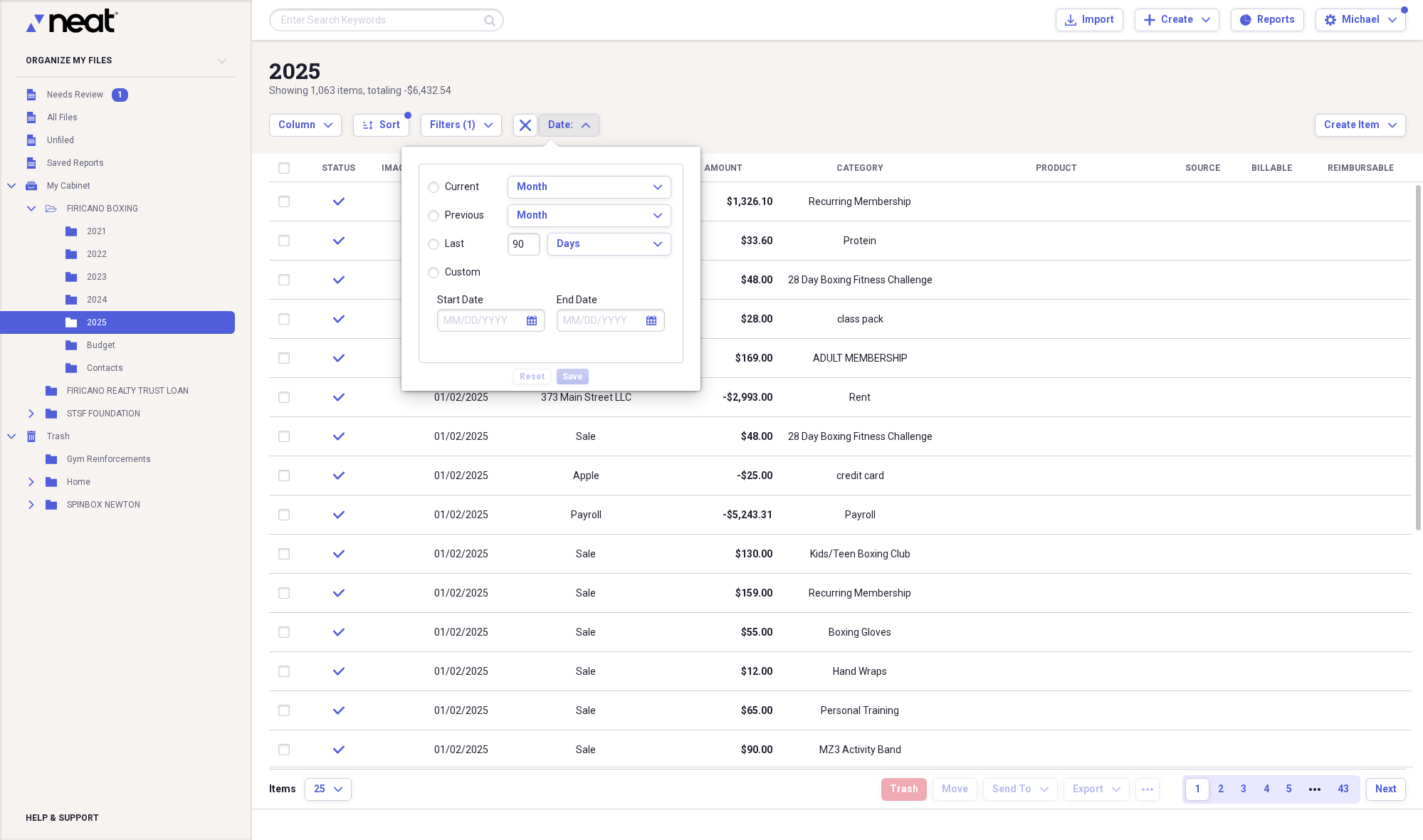click 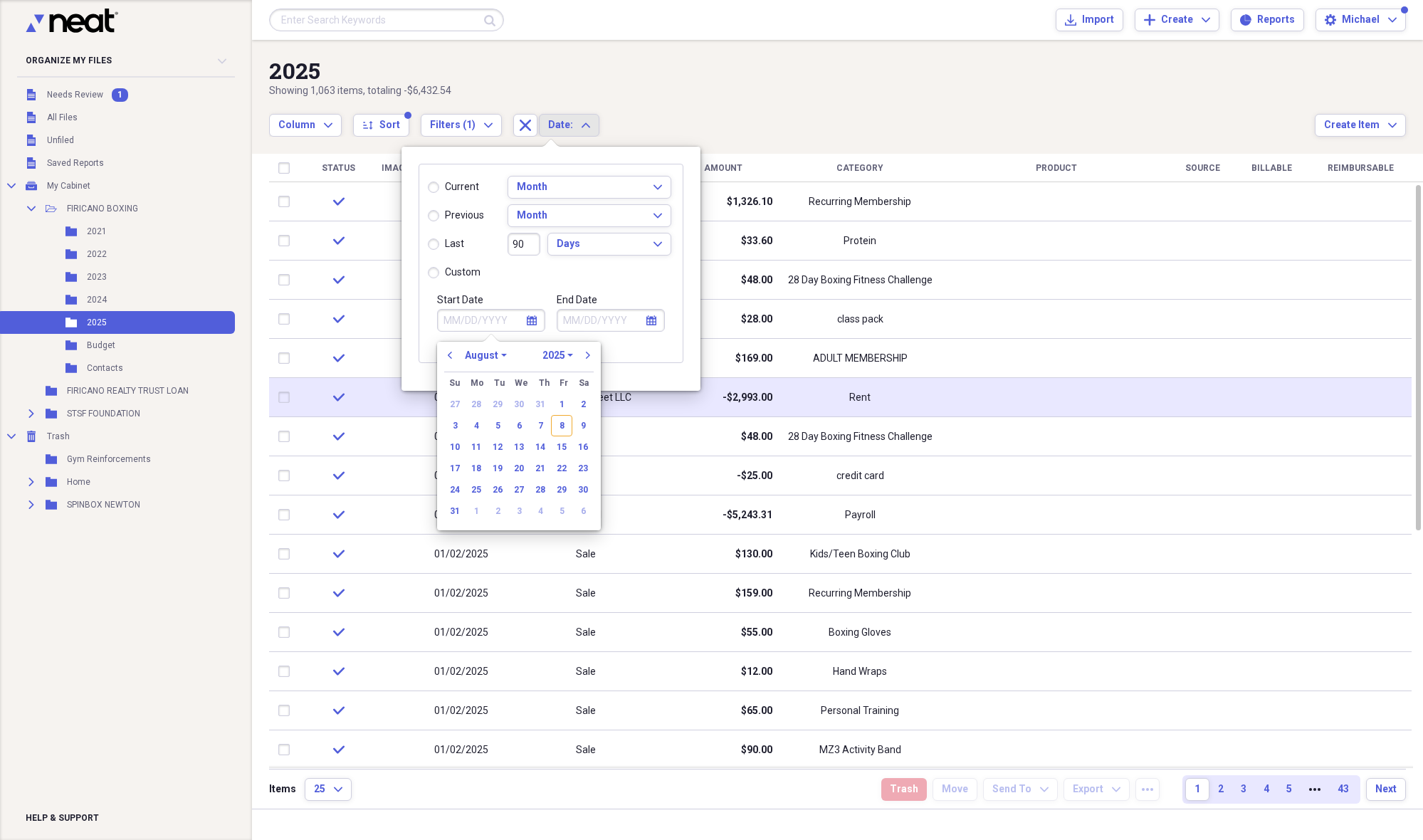 click on "1" at bounding box center (562, 404) 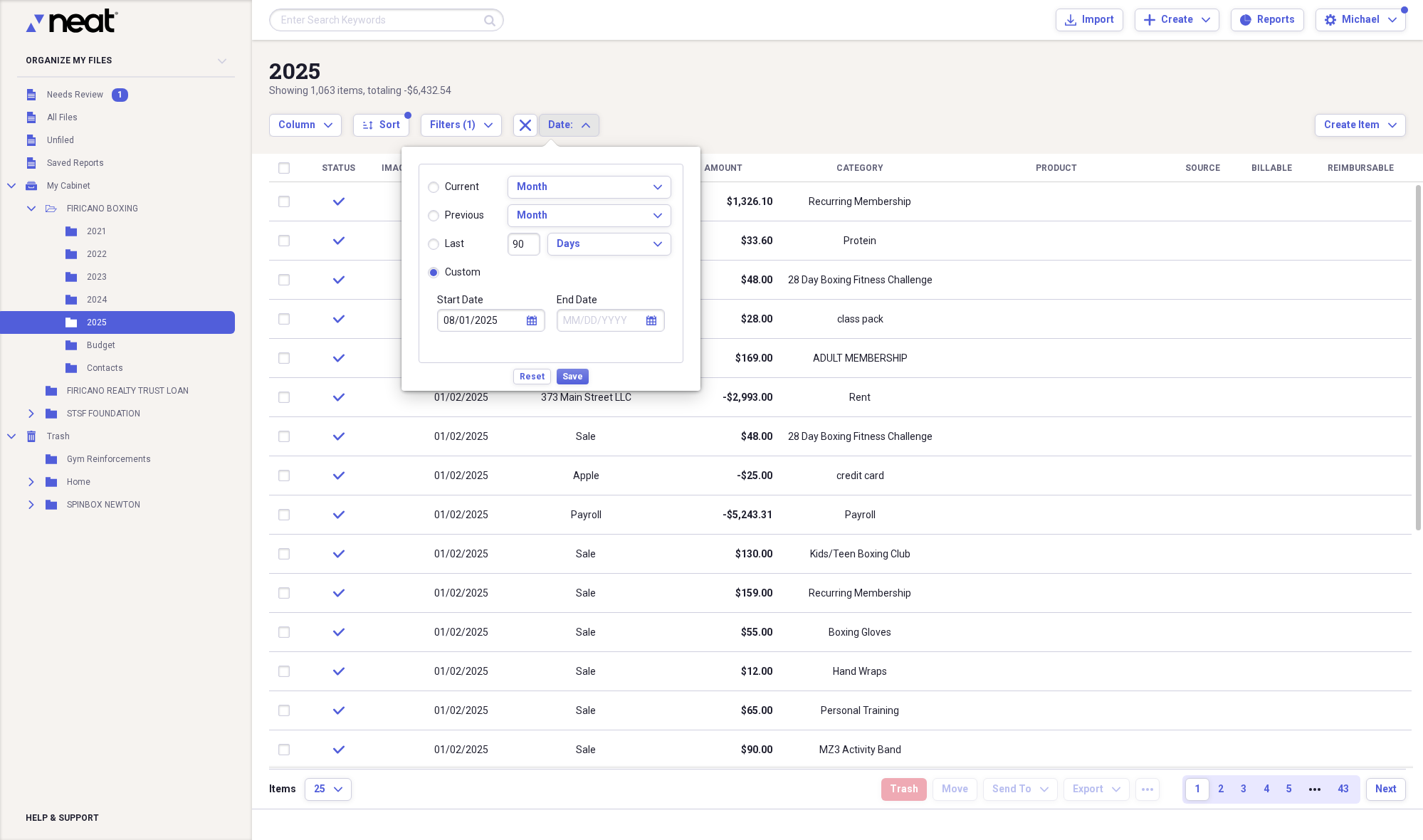 click 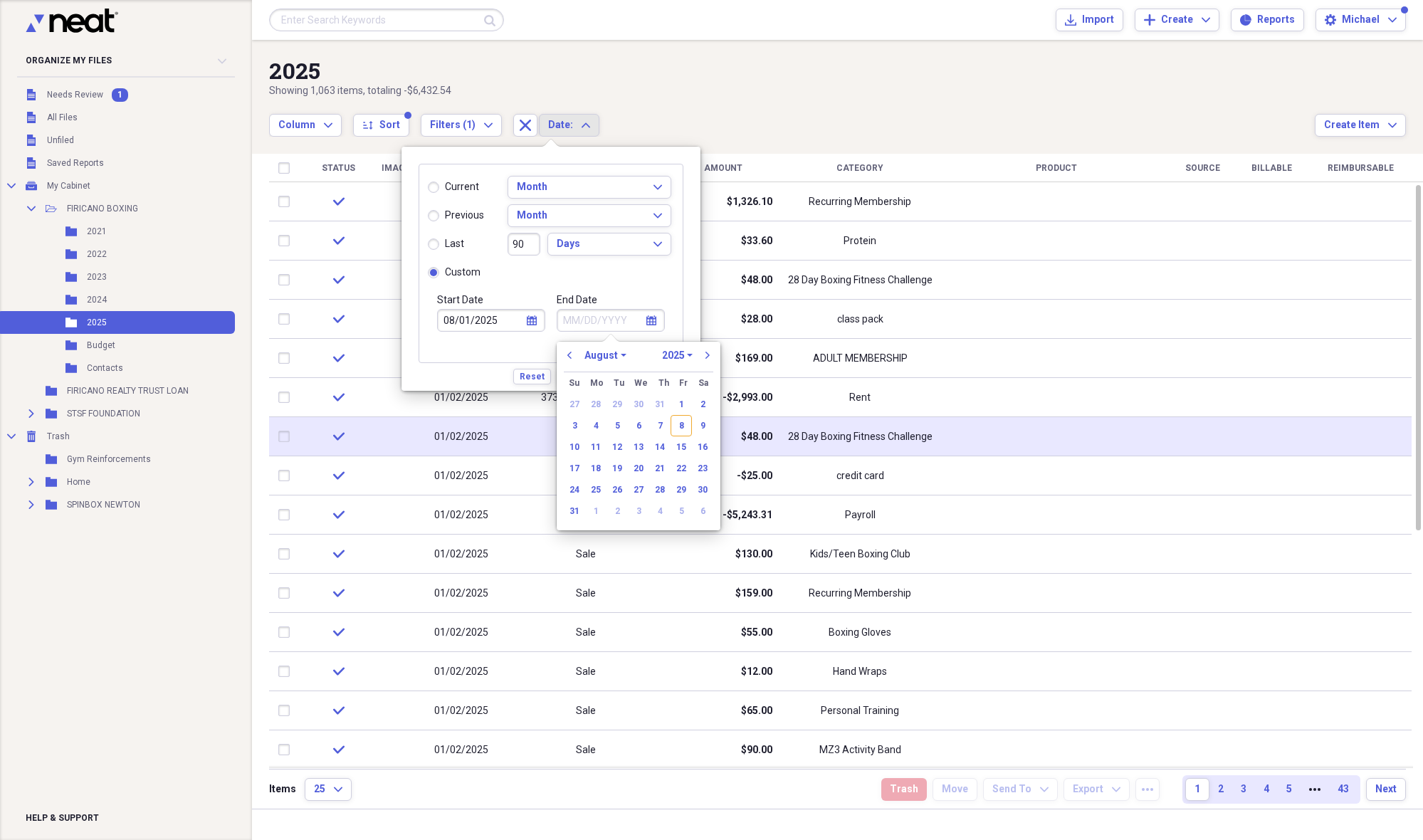 click on "8" at bounding box center [681, 426] 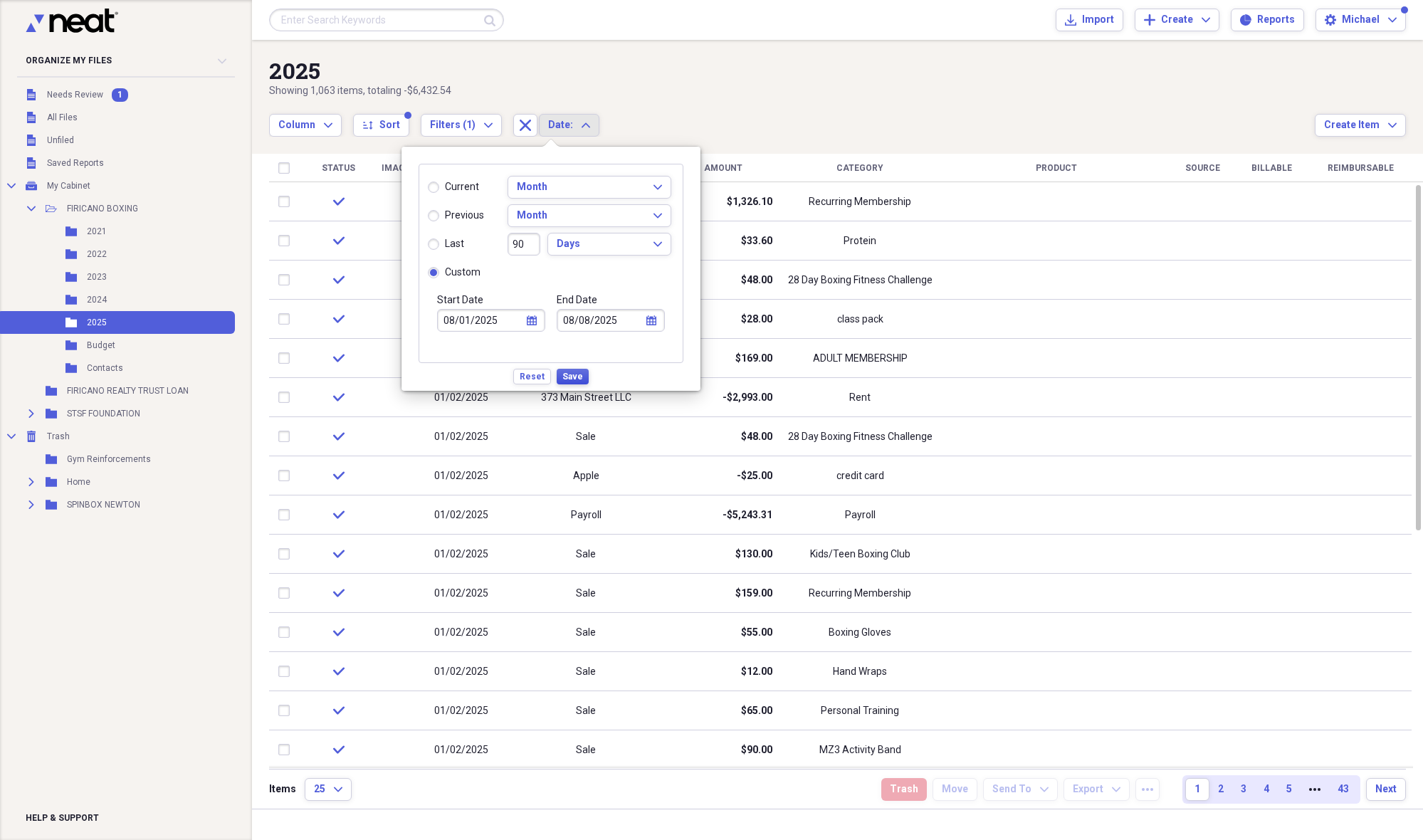 click on "Save" at bounding box center [572, 377] 